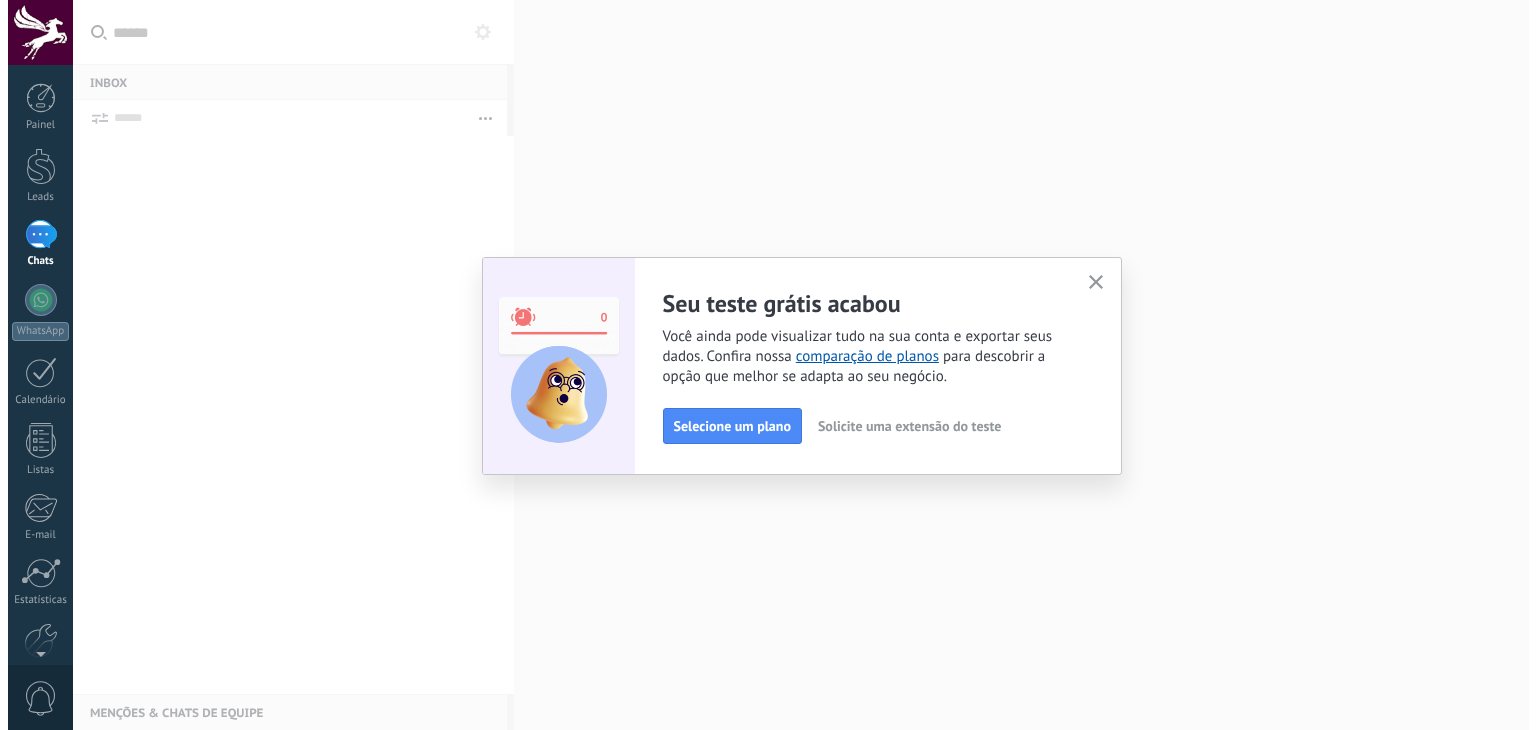 scroll, scrollTop: 0, scrollLeft: 0, axis: both 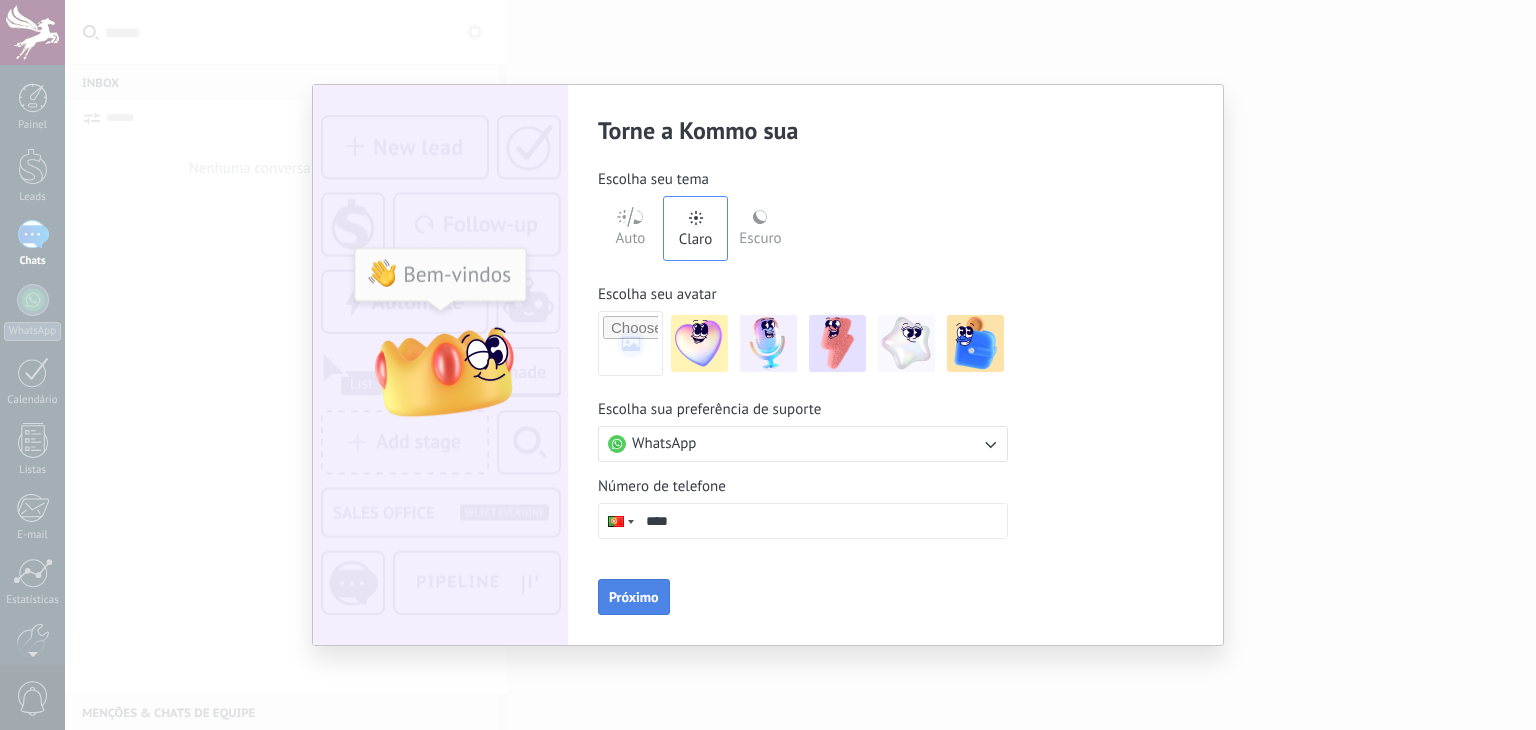click on "Próximo" at bounding box center (634, 597) 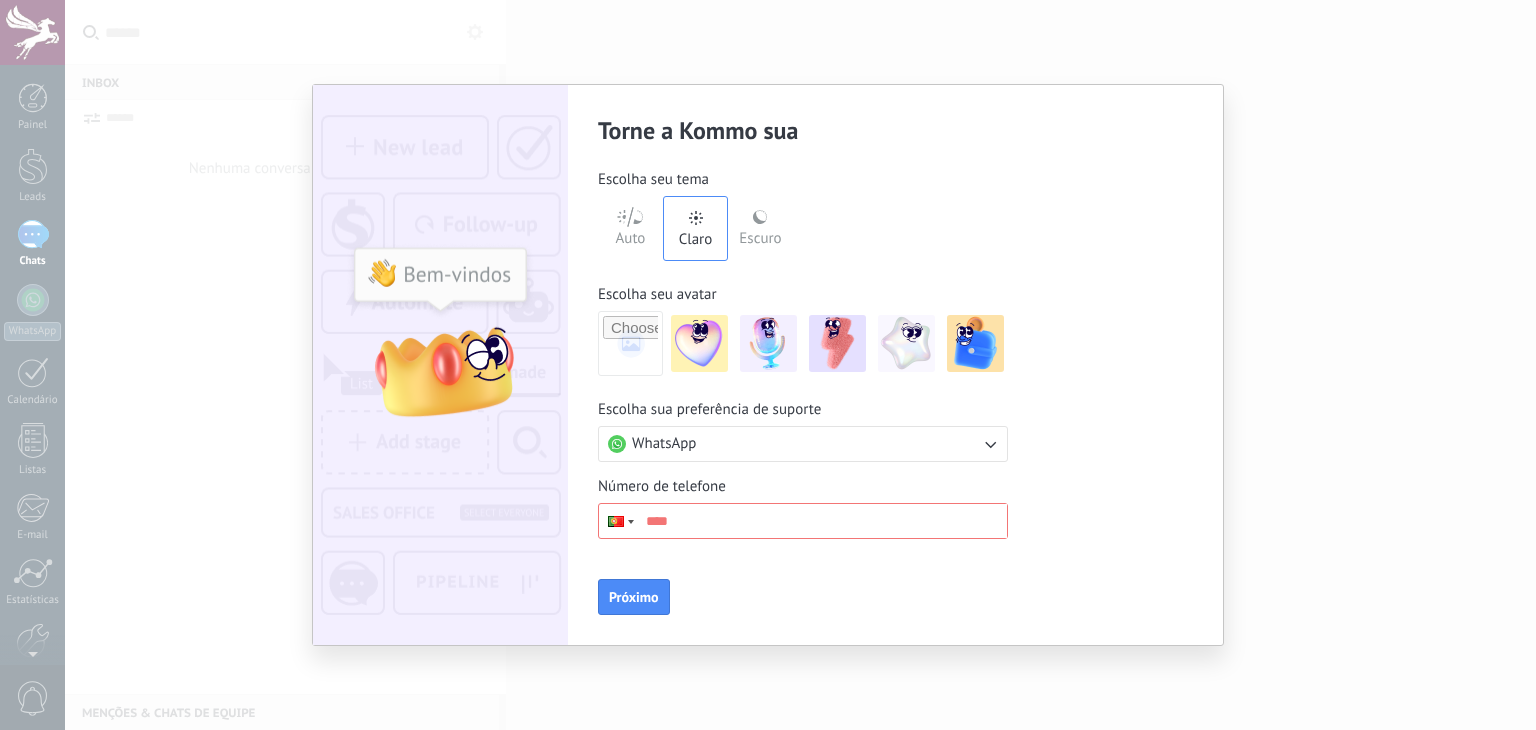 scroll, scrollTop: 0, scrollLeft: 0, axis: both 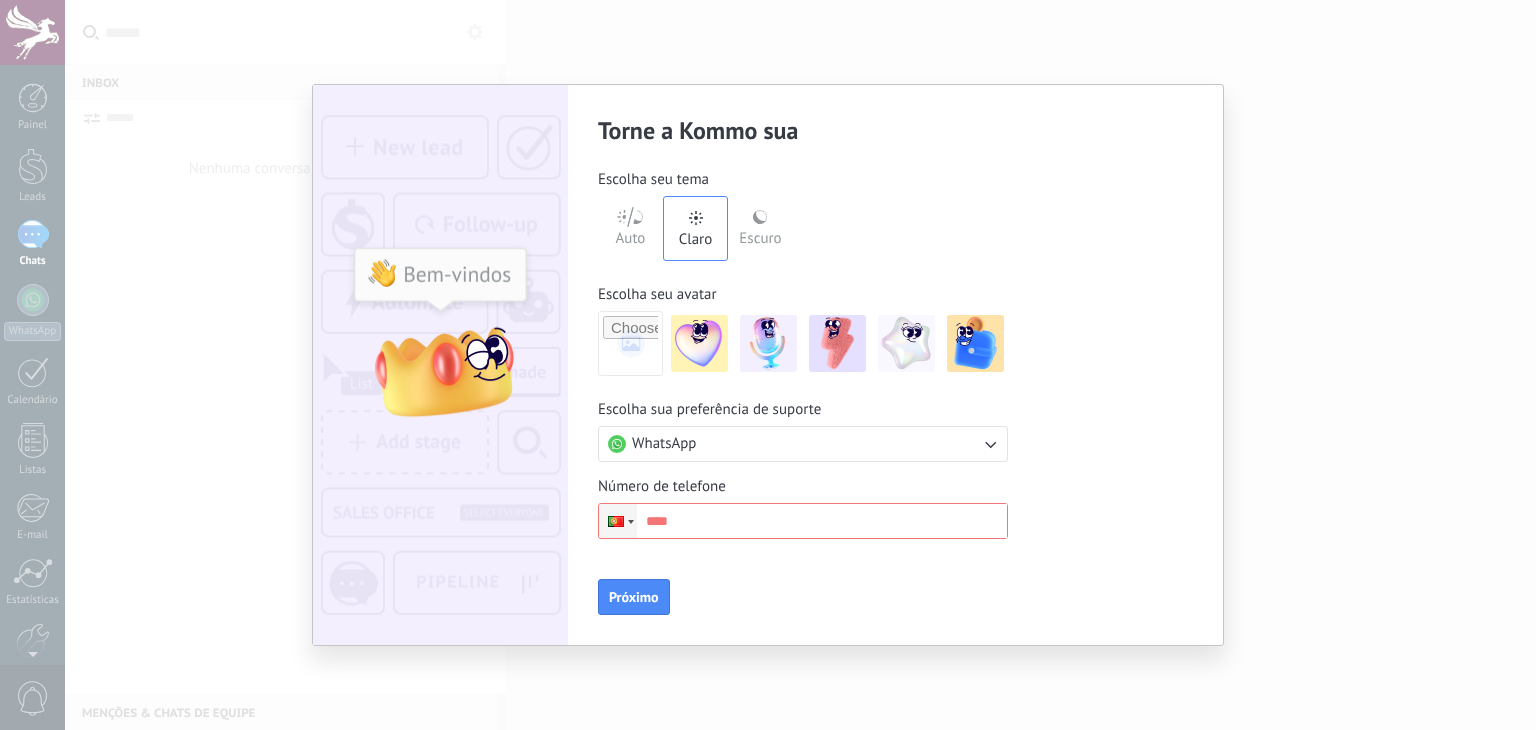 click at bounding box center [618, 521] 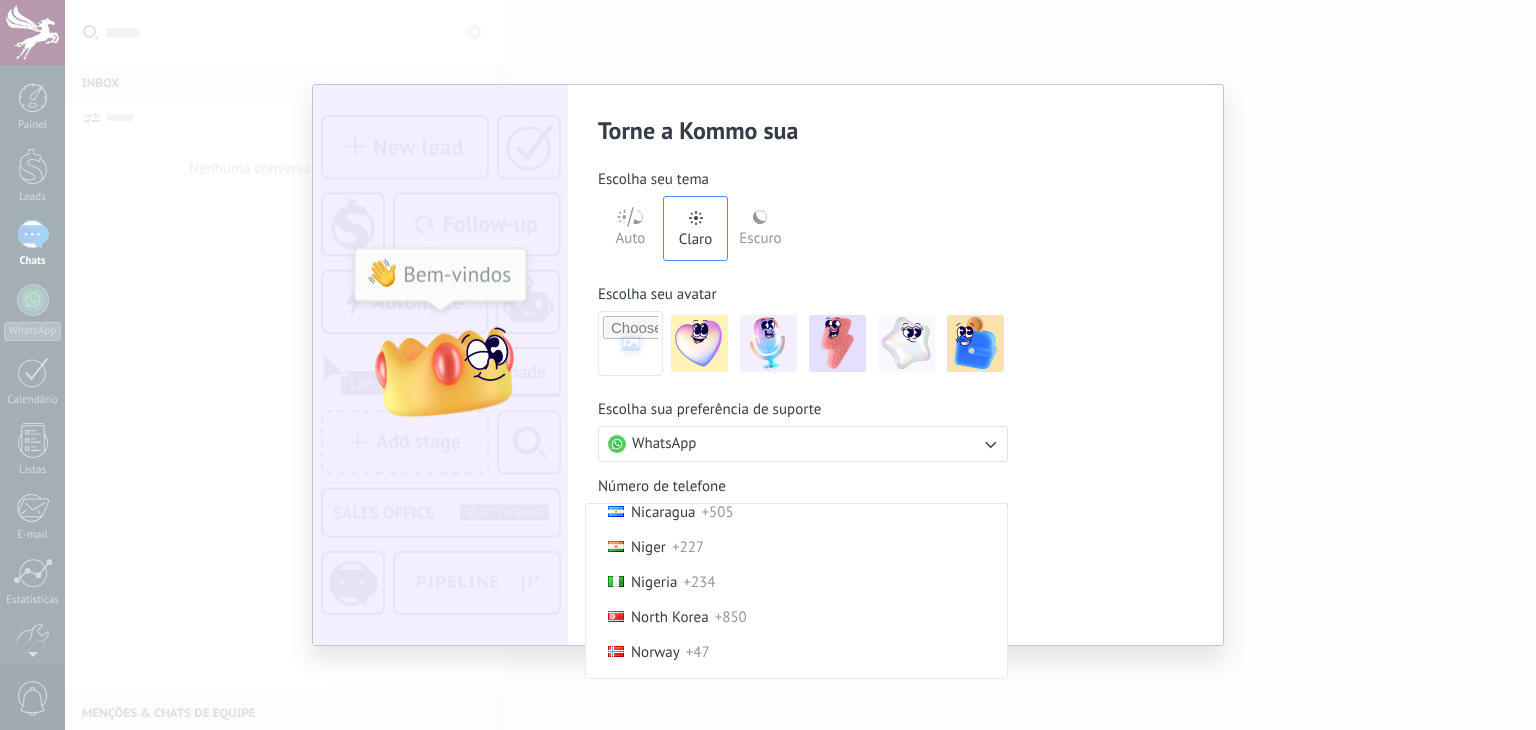 scroll, scrollTop: 4375, scrollLeft: 0, axis: vertical 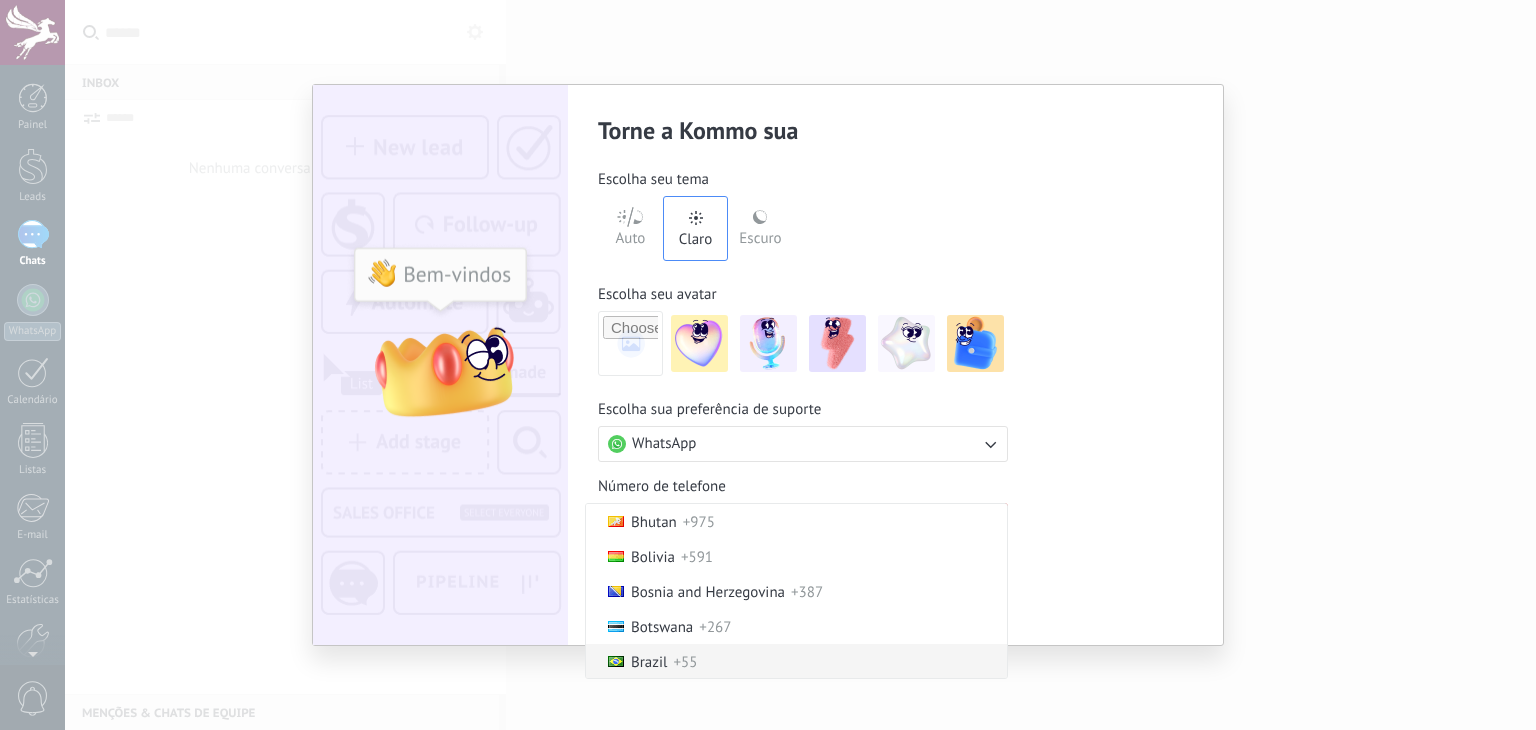 click on "Brazil +55" at bounding box center [796, 661] 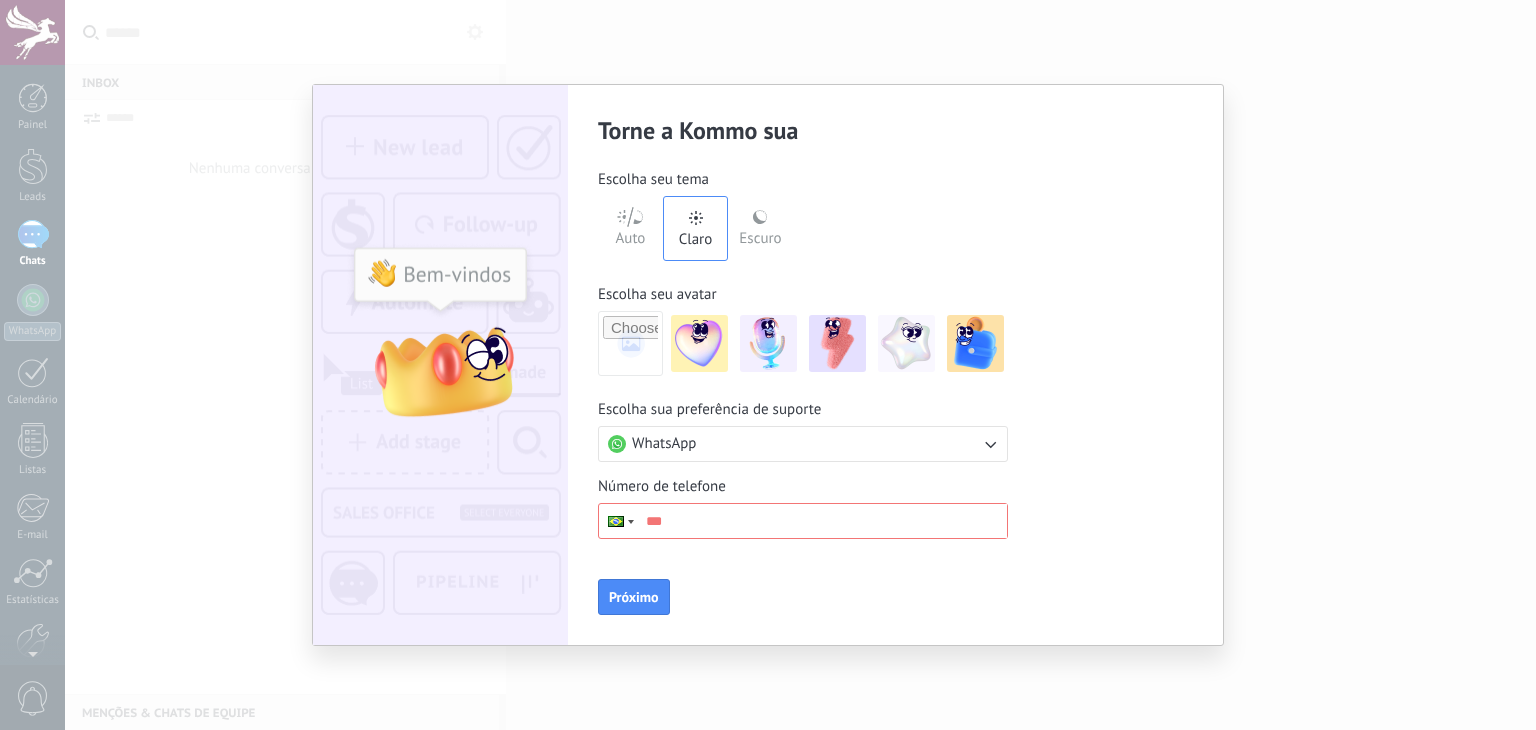 click on "***" at bounding box center [822, 521] 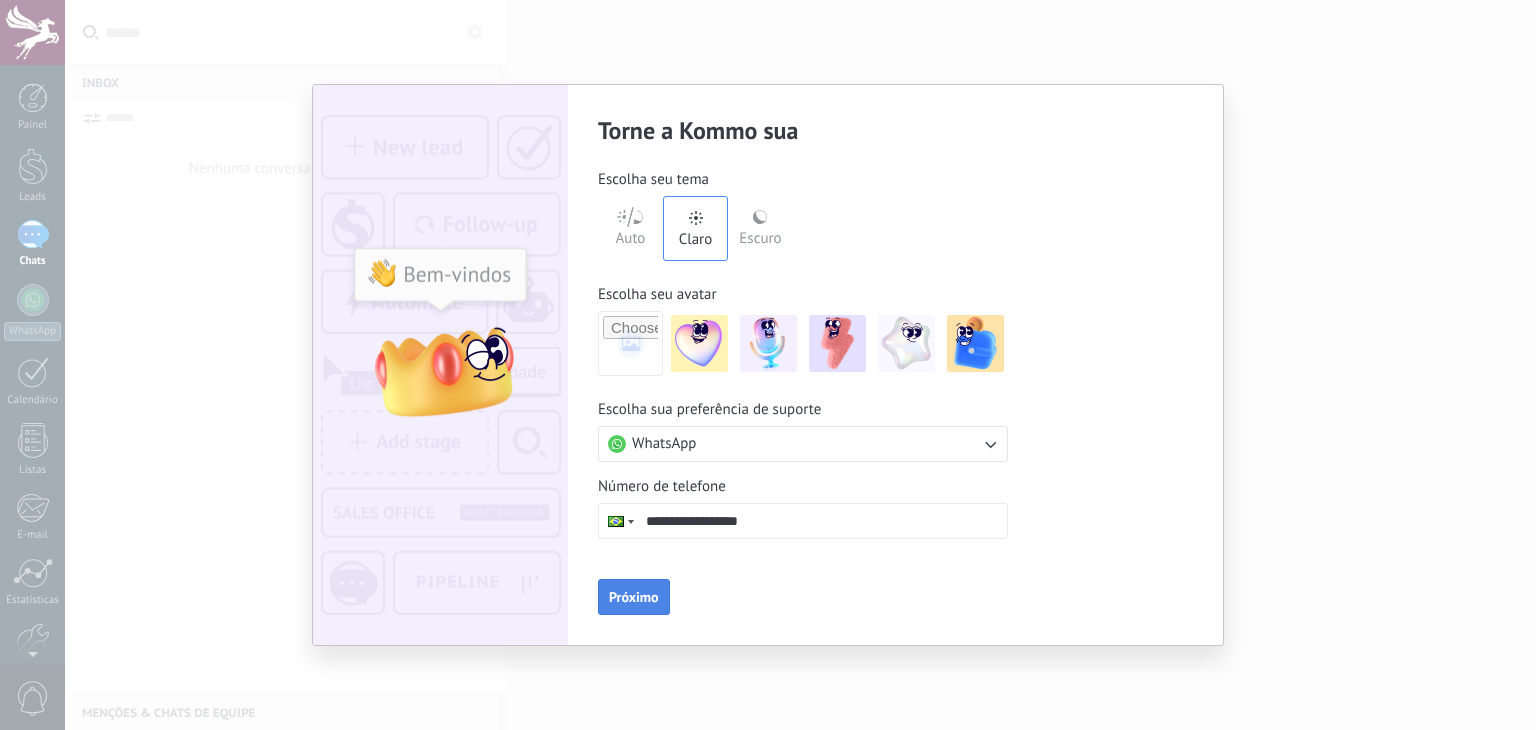 type on "**********" 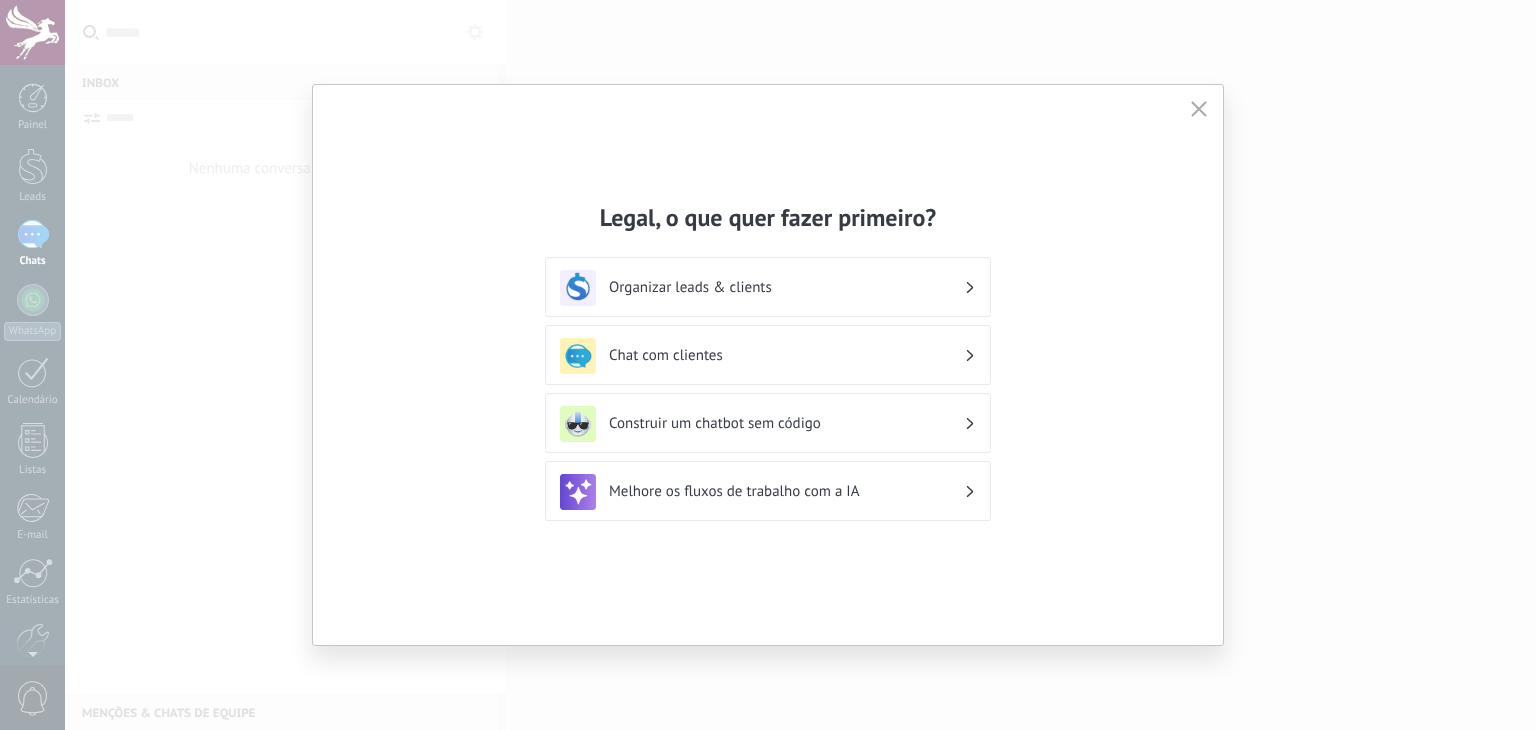 click 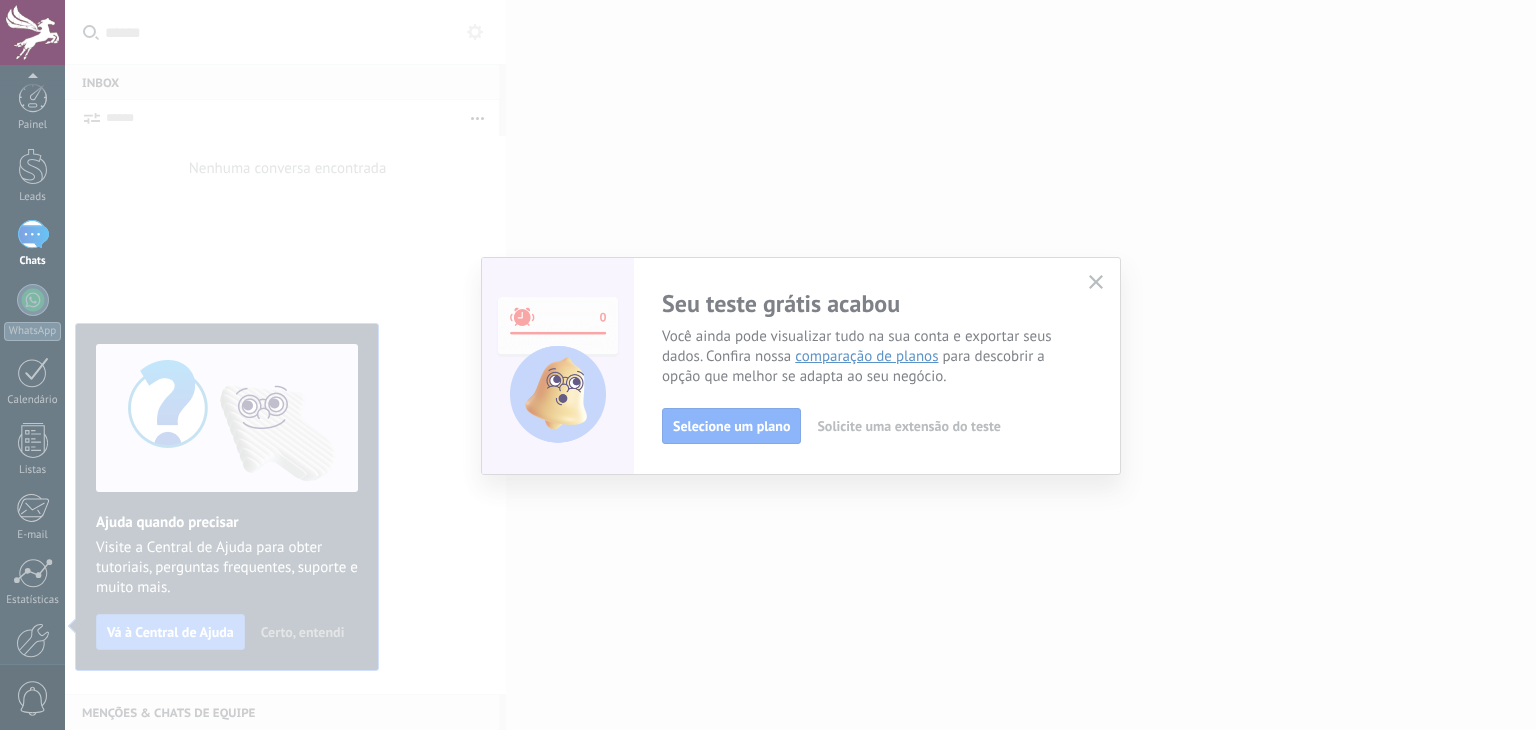 scroll, scrollTop: 101, scrollLeft: 0, axis: vertical 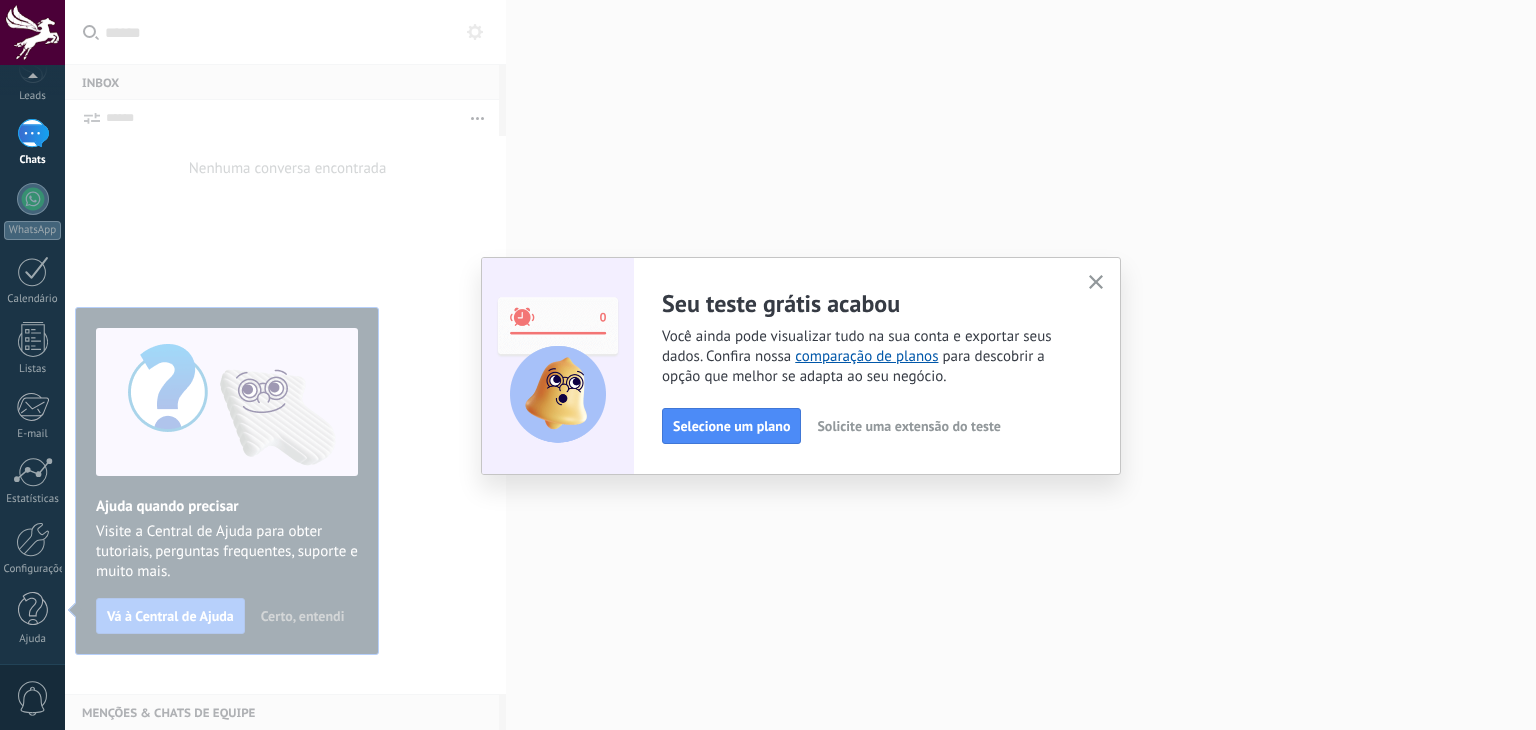 click on "Solicite uma extensão do teste" at bounding box center [908, 426] 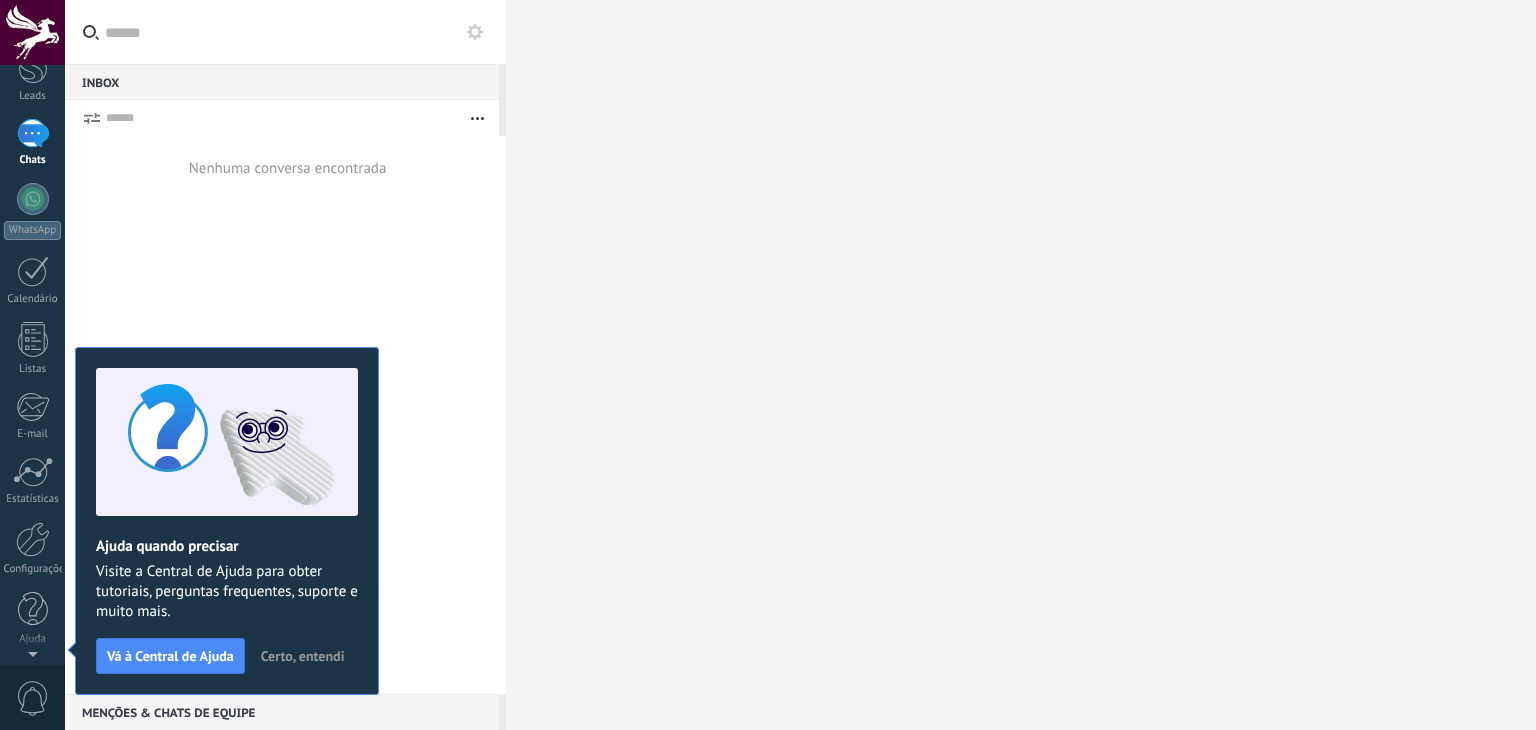 scroll, scrollTop: 0, scrollLeft: 0, axis: both 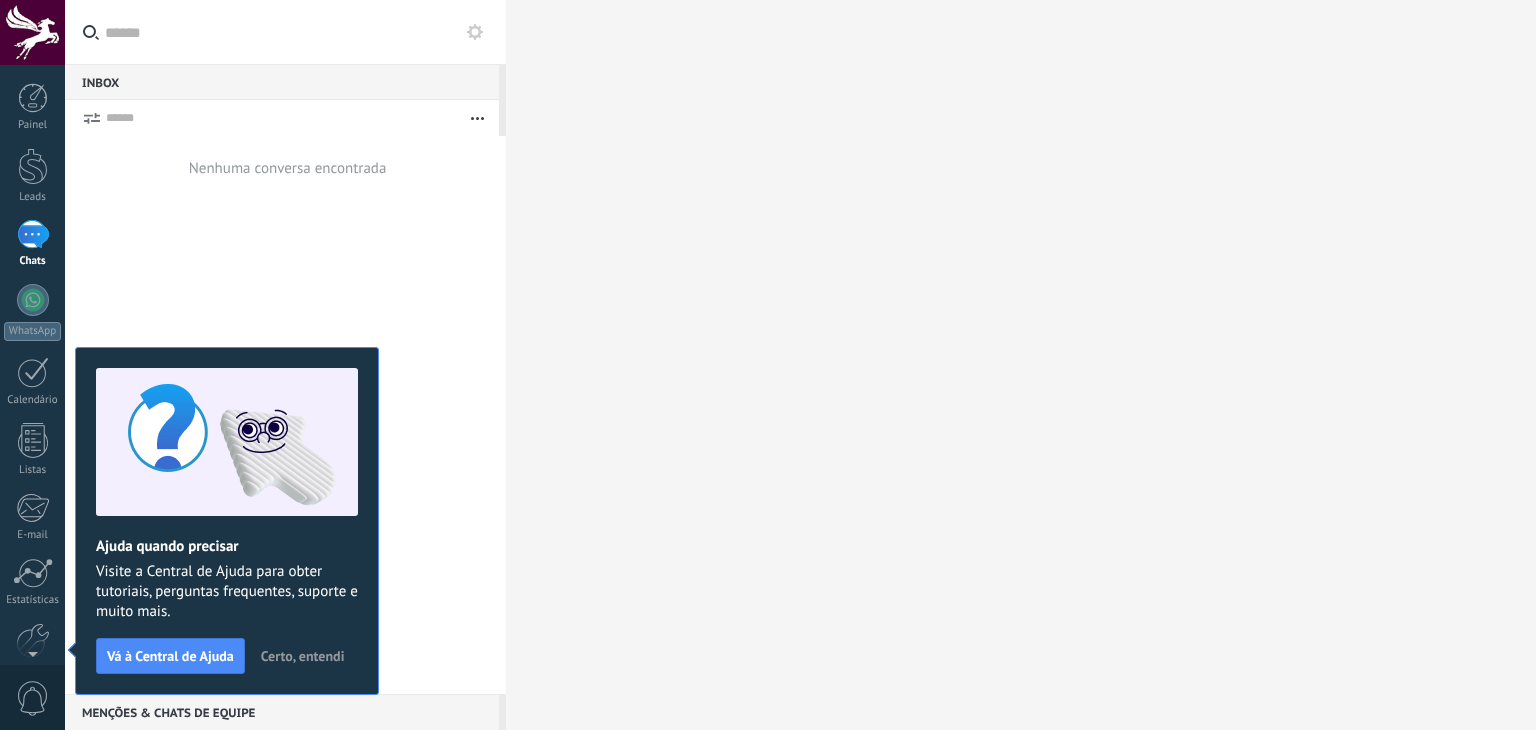 click on "Certo, entendi" at bounding box center (303, 656) 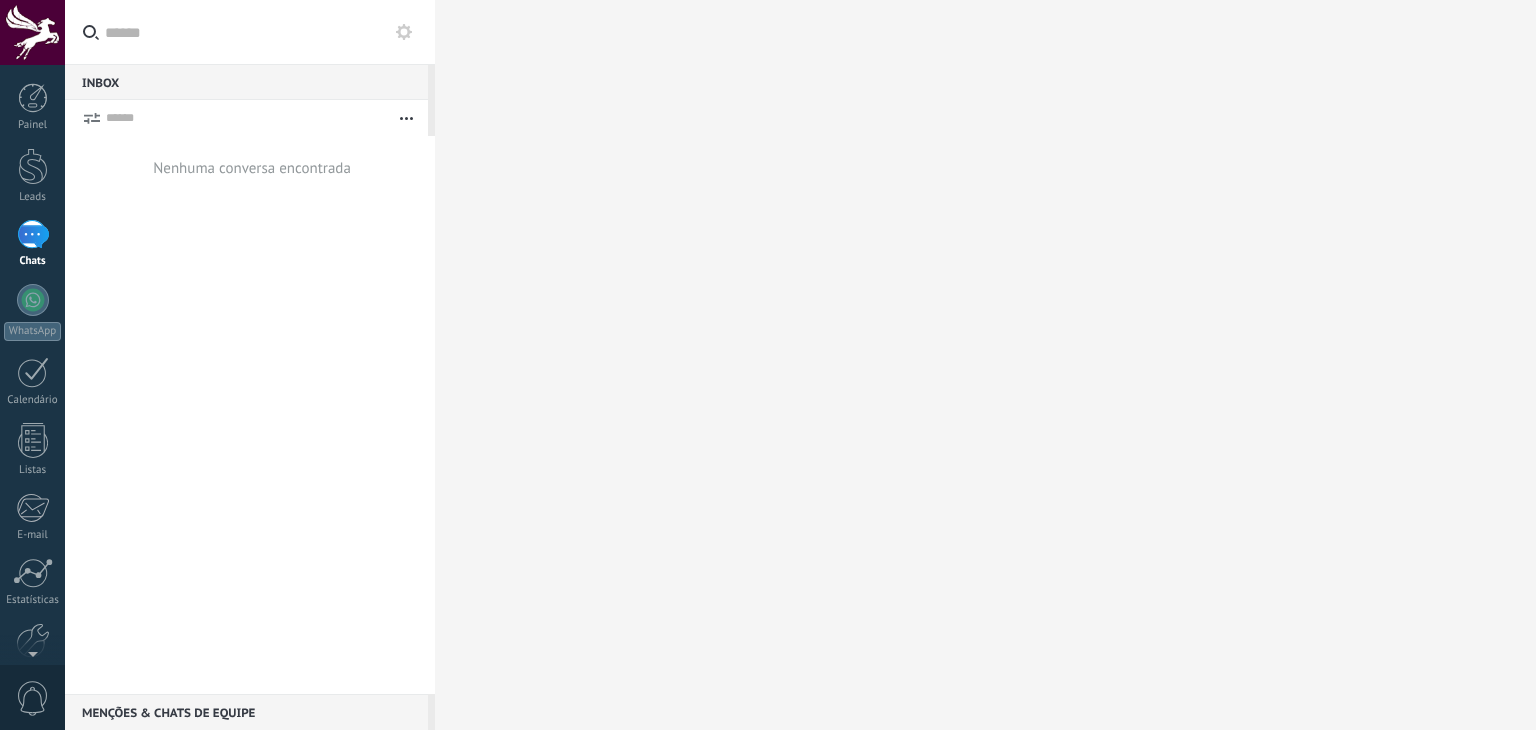 click on "Inbox 0
Silenciar Ações múltiplas Ordenar Mais recentes Longa espera Destaque Marcar como respondida Conversa fechada
Nenhuma conversa encontrada
Menções & Chats de equipe 0 Criar um grupo
Silenciar Ações múltiplas Ordenar Mais recentes Não lidos primeiro Destaque Marcar como lido Remover Ferramentas do chat Canais Modelos Bots Configurações Transmissão" at bounding box center [800, 365] 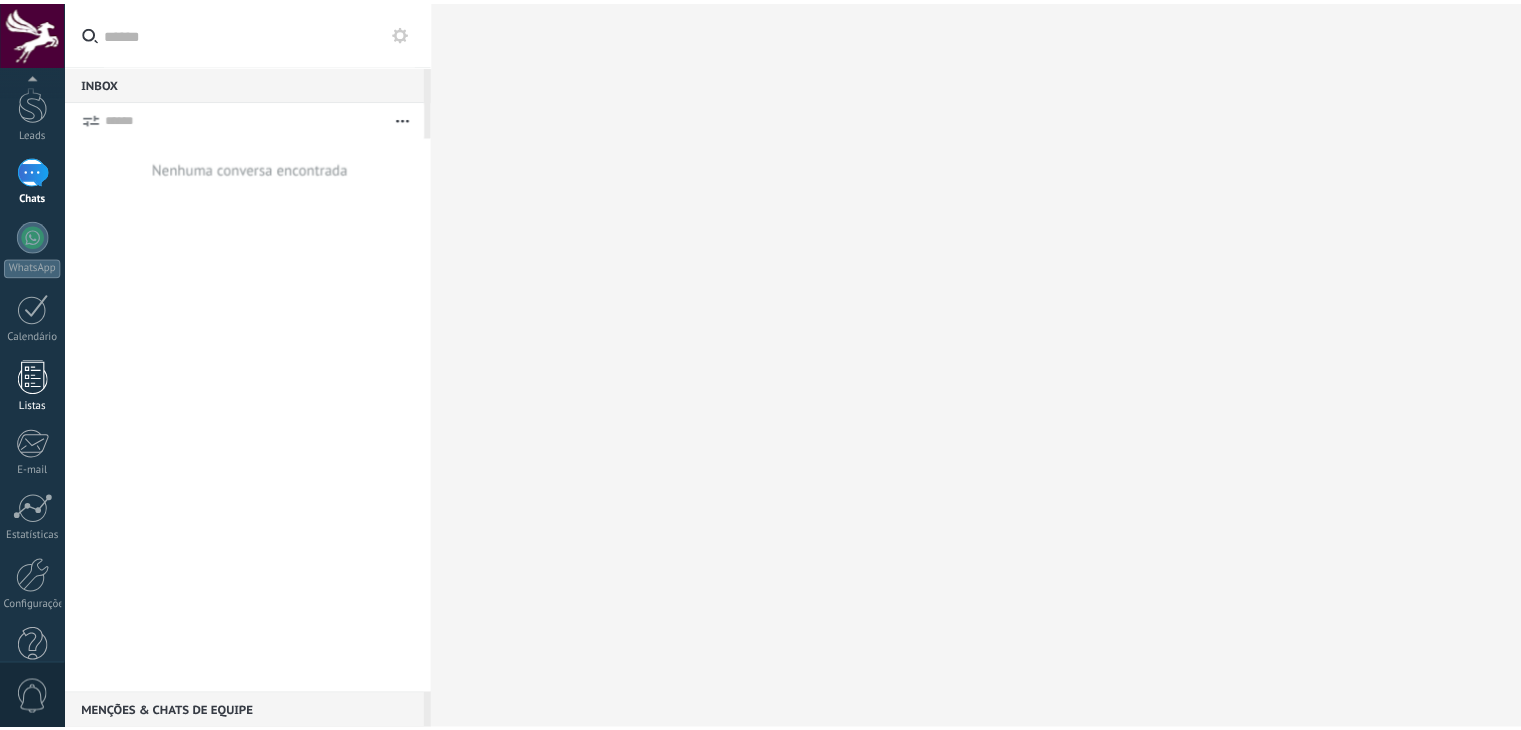 scroll, scrollTop: 101, scrollLeft: 0, axis: vertical 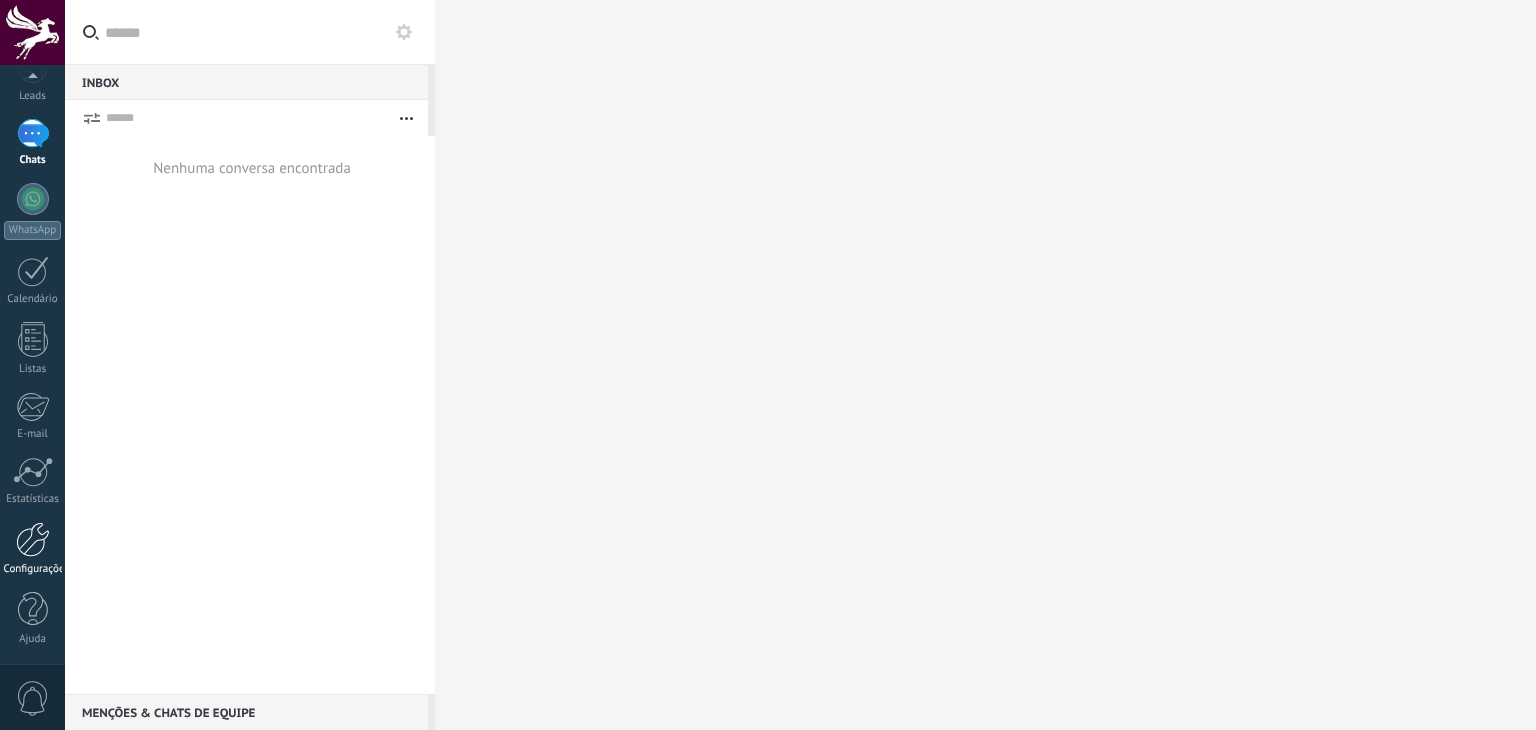 click at bounding box center (33, 539) 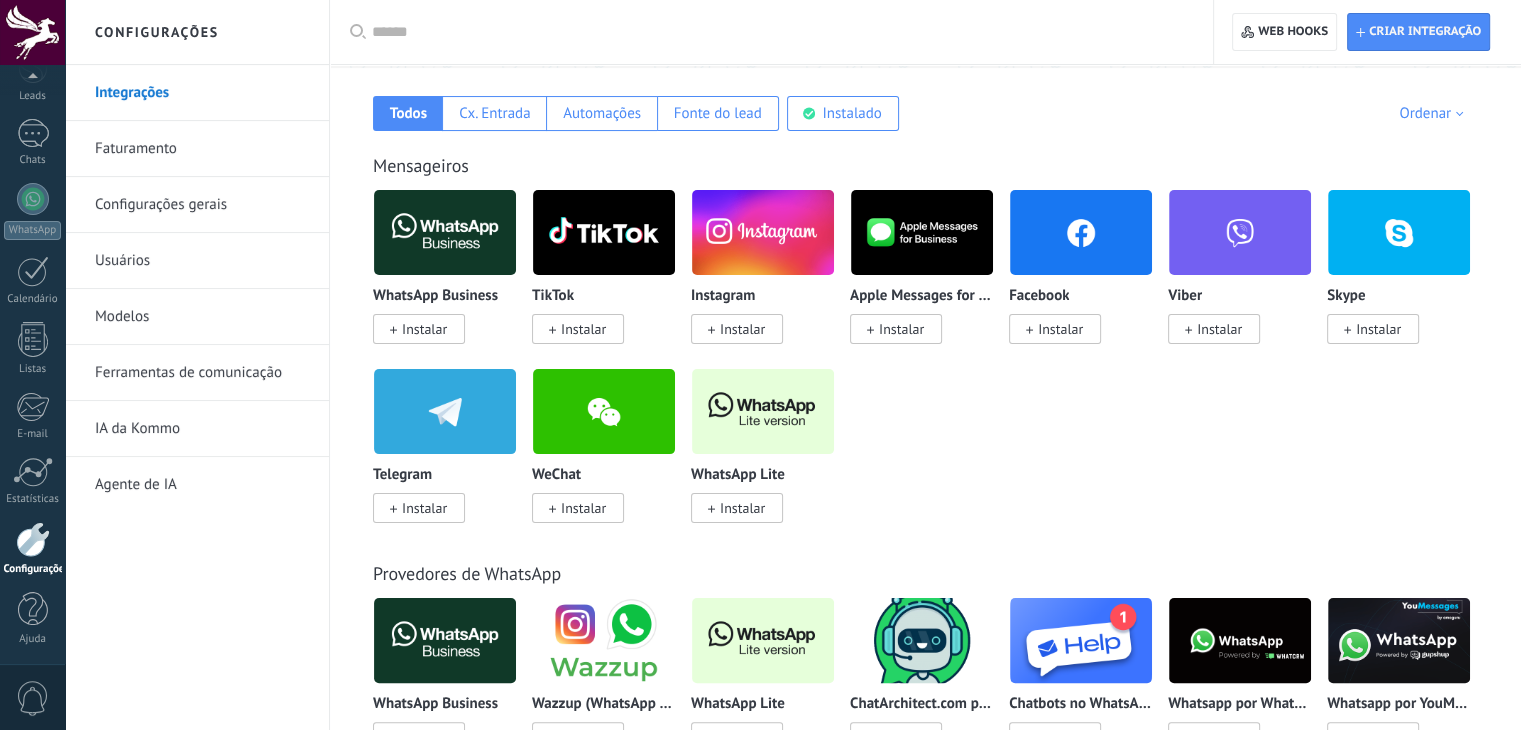 scroll, scrollTop: 0, scrollLeft: 0, axis: both 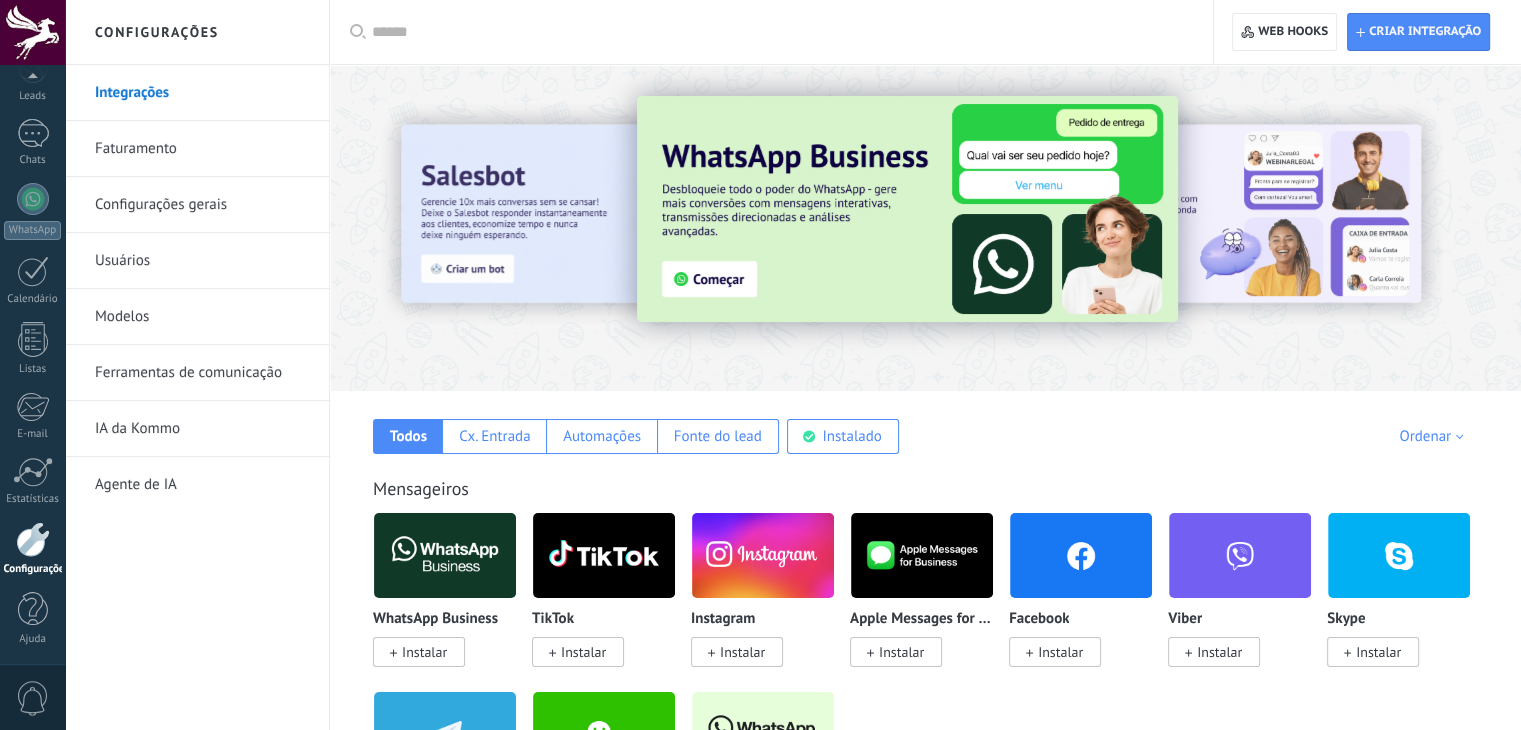 click on "Faturamento" at bounding box center [202, 149] 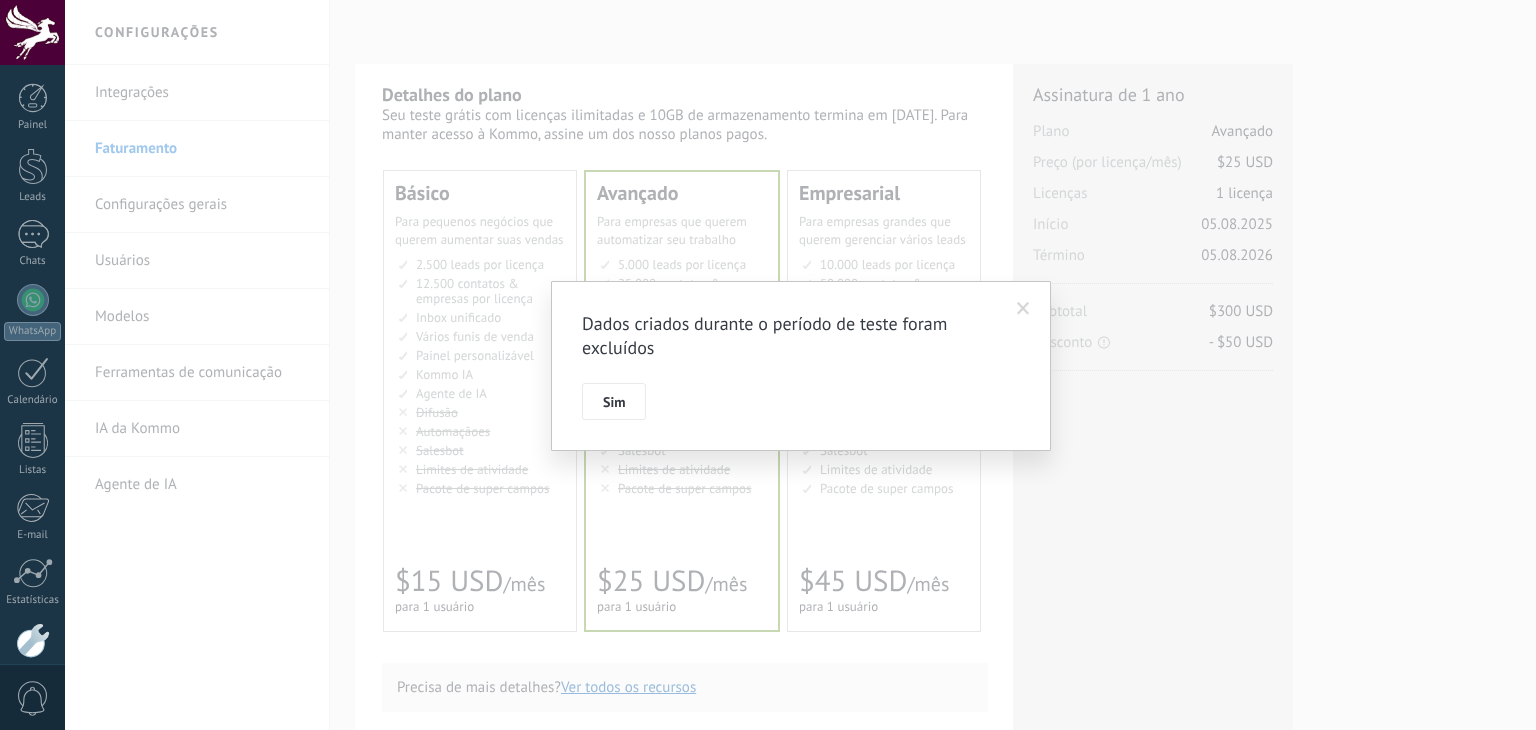scroll, scrollTop: 0, scrollLeft: 0, axis: both 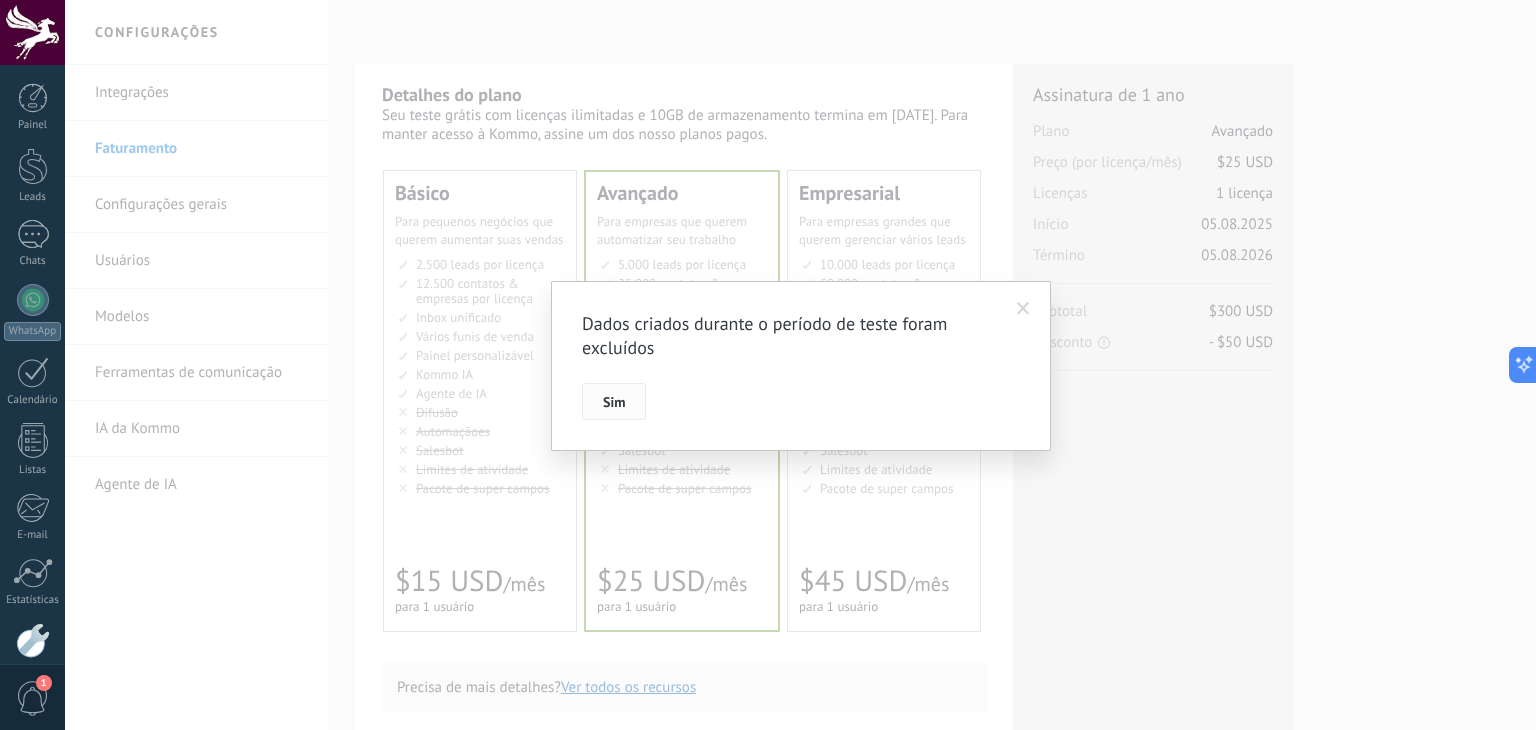 click on "Sim" at bounding box center [614, 402] 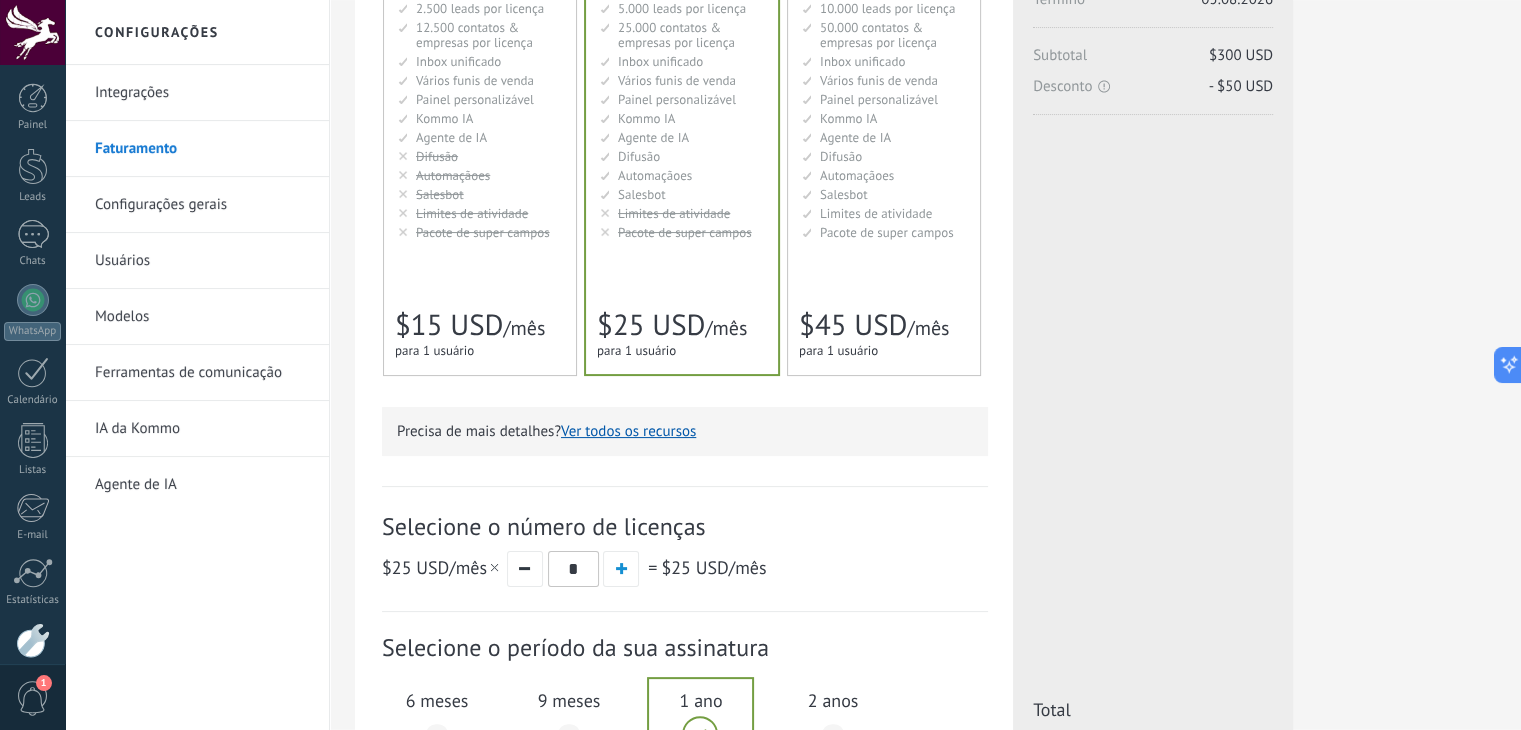scroll, scrollTop: 200, scrollLeft: 0, axis: vertical 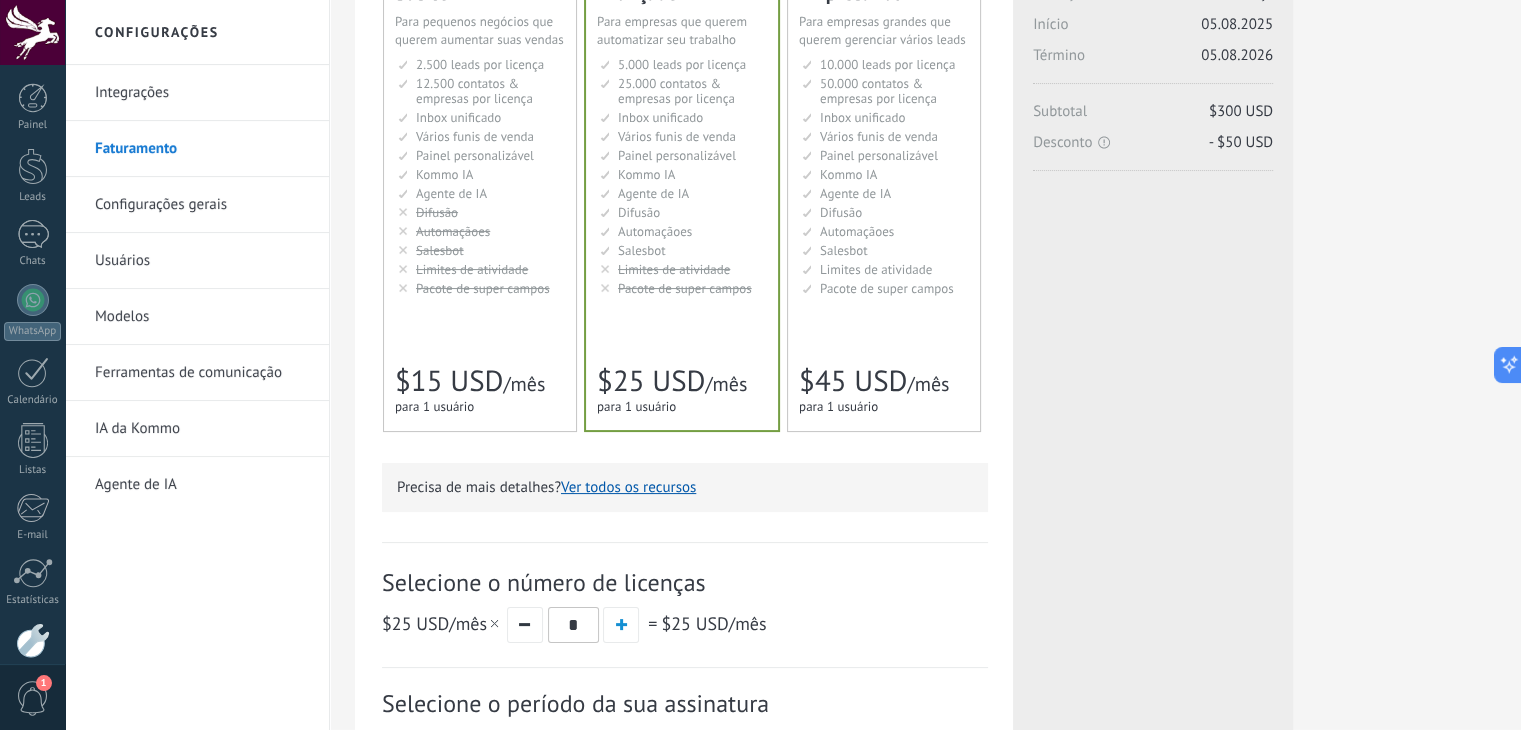 click on "Agente de IA" at bounding box center (202, 485) 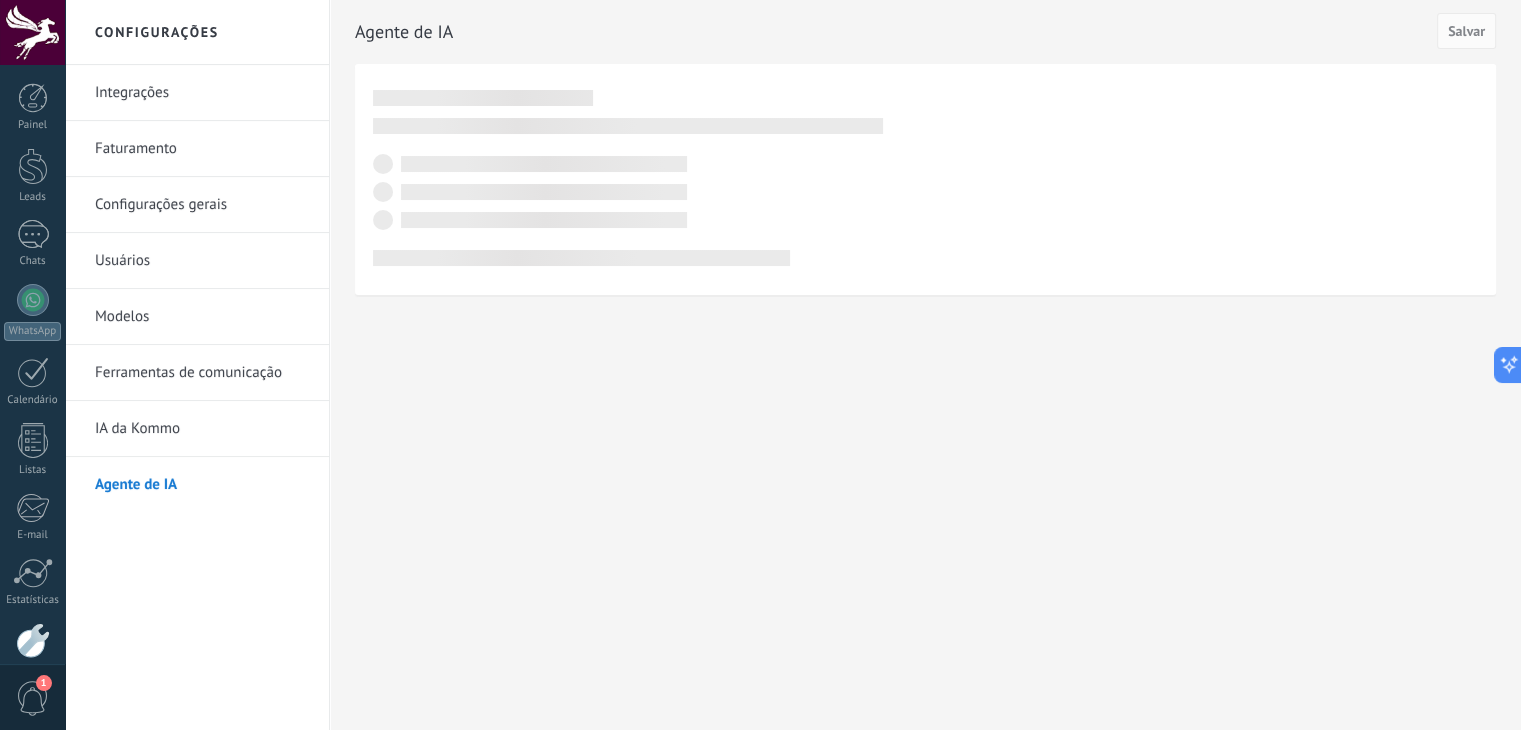 scroll, scrollTop: 0, scrollLeft: 0, axis: both 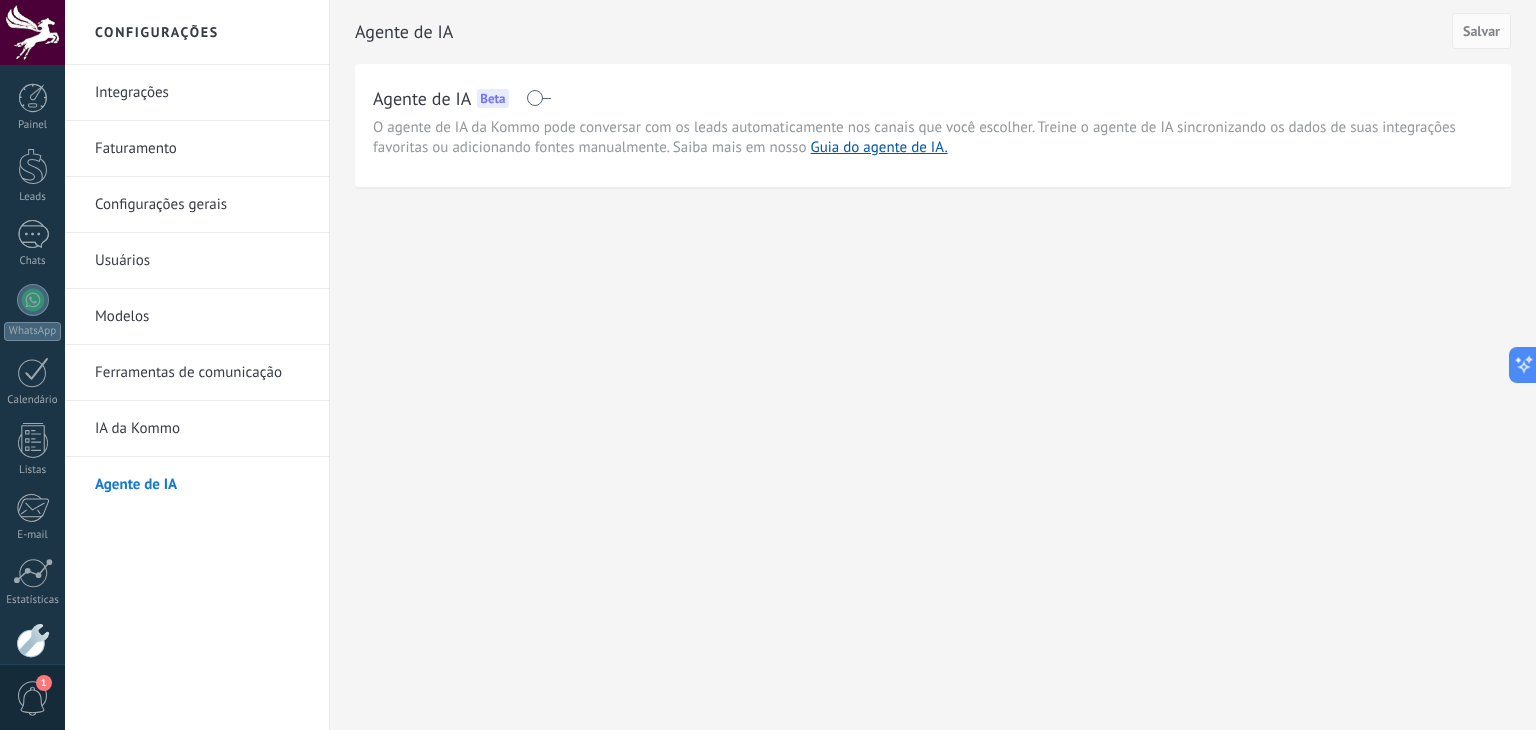 click at bounding box center [538, 98] 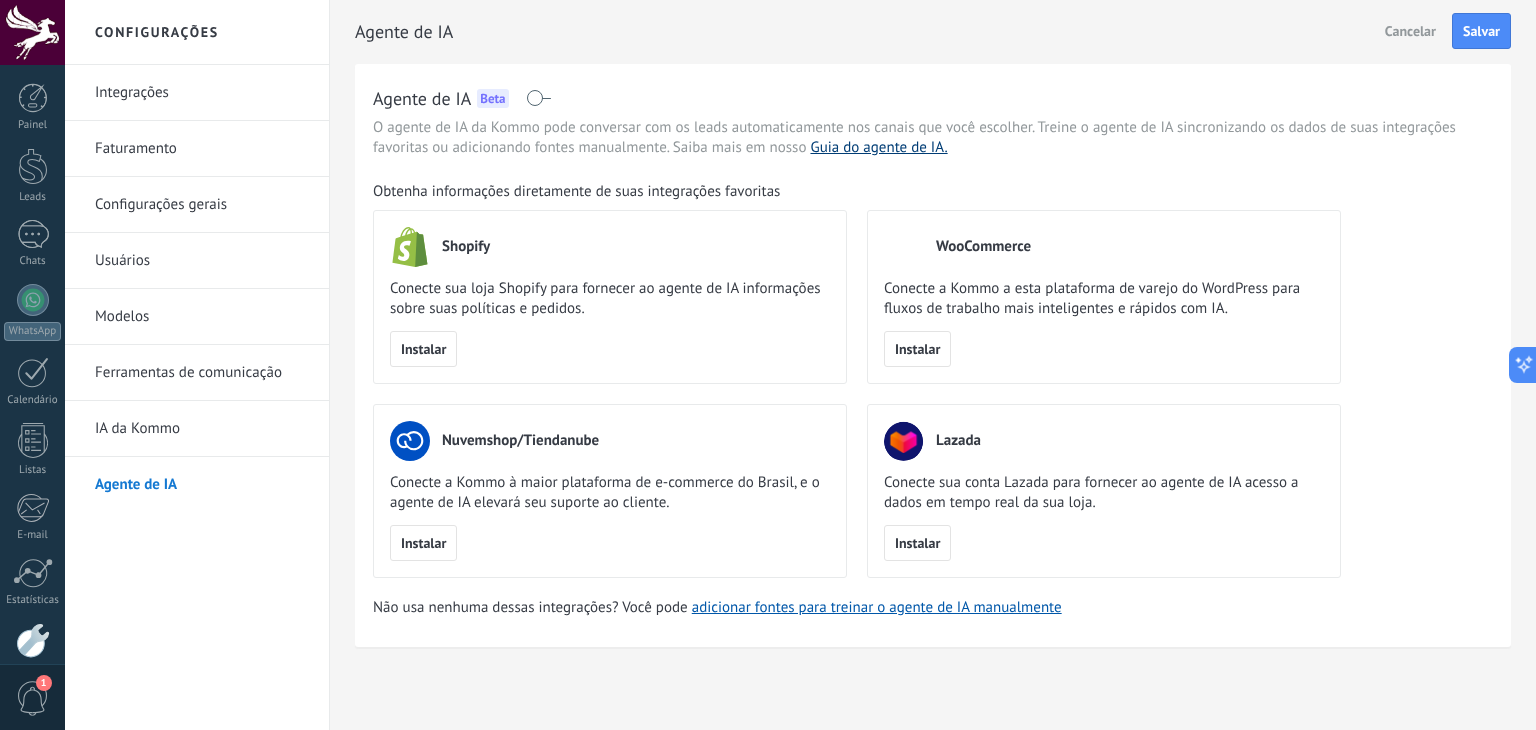 click on "Guia do agente de IA." at bounding box center (878, 147) 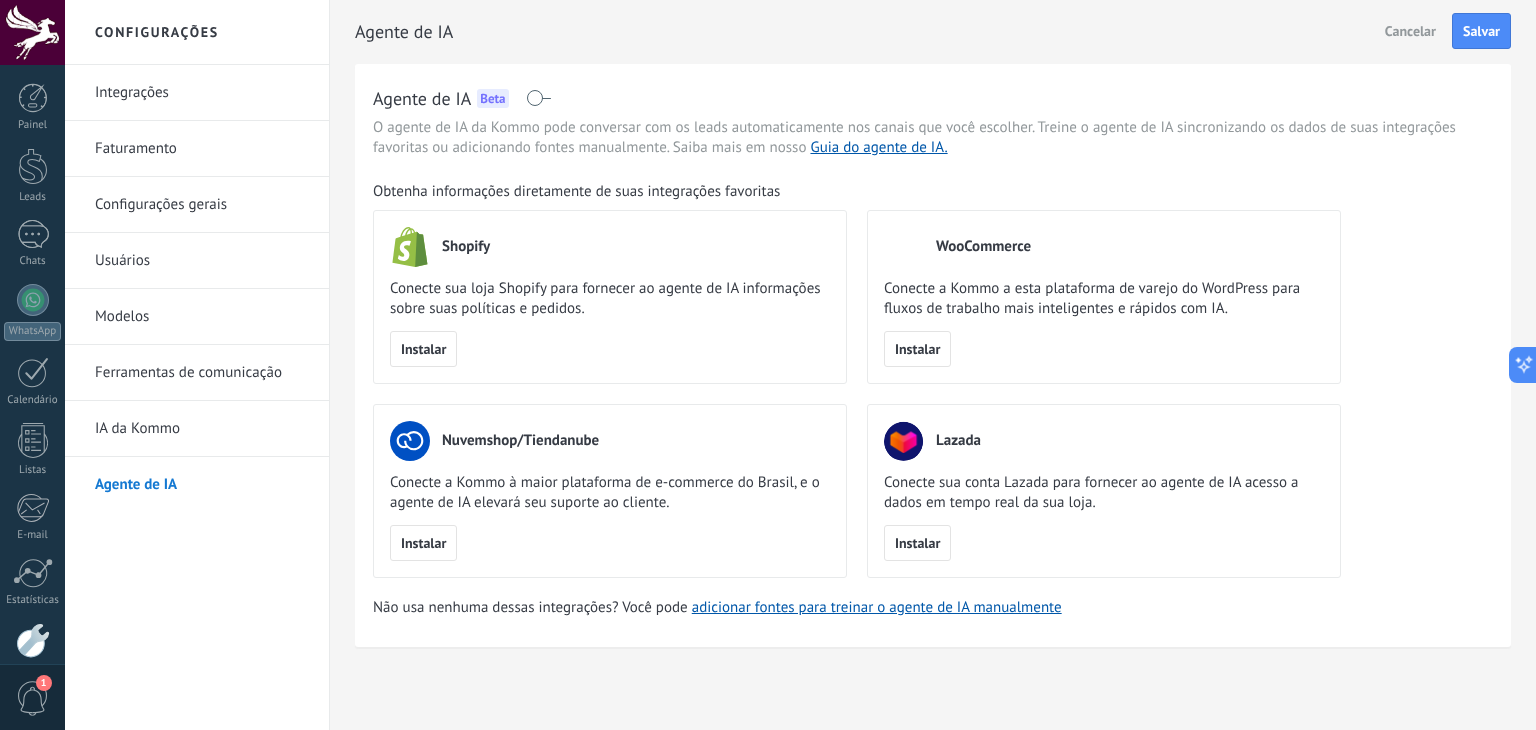 click on "IA da Kommo" at bounding box center (202, 429) 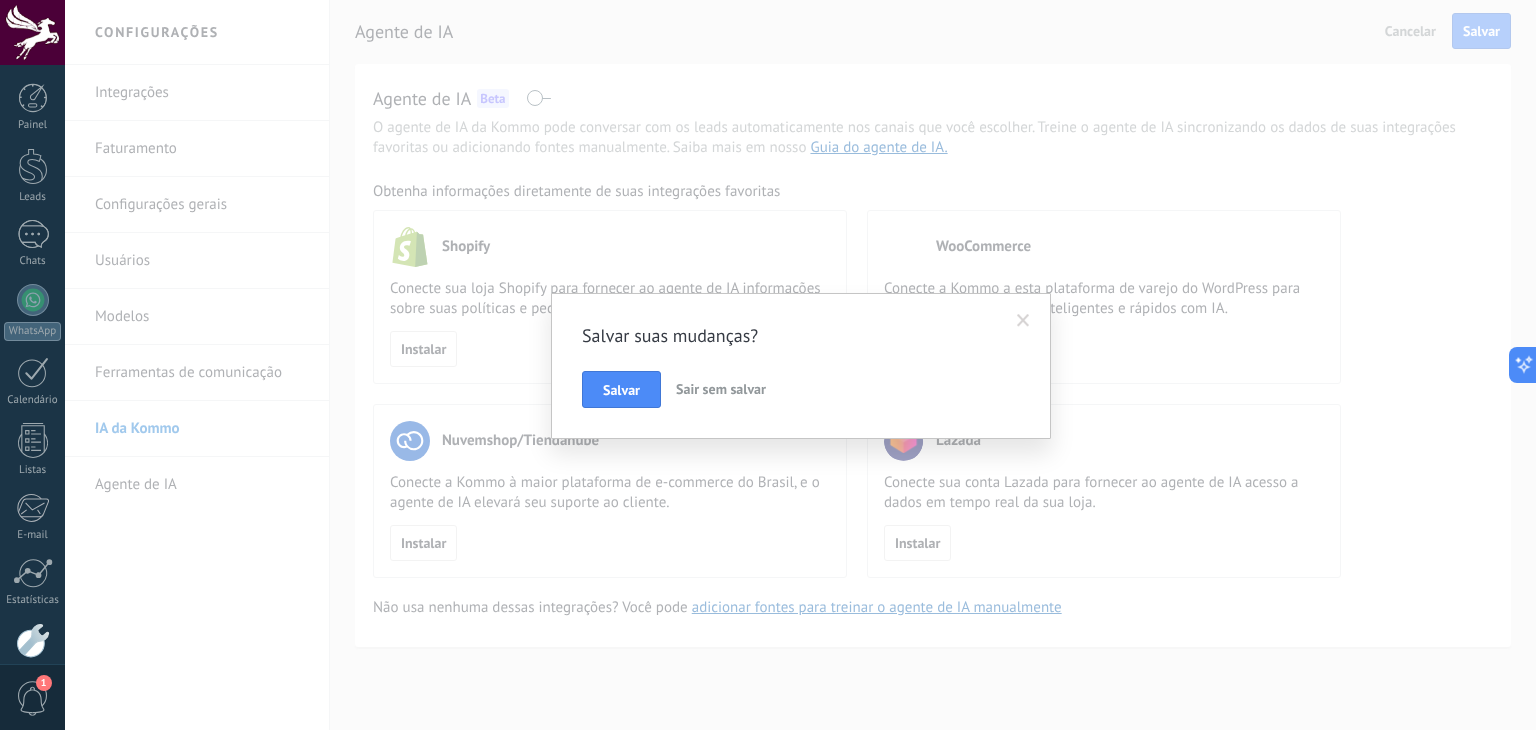 click on "Salvar" at bounding box center (621, 390) 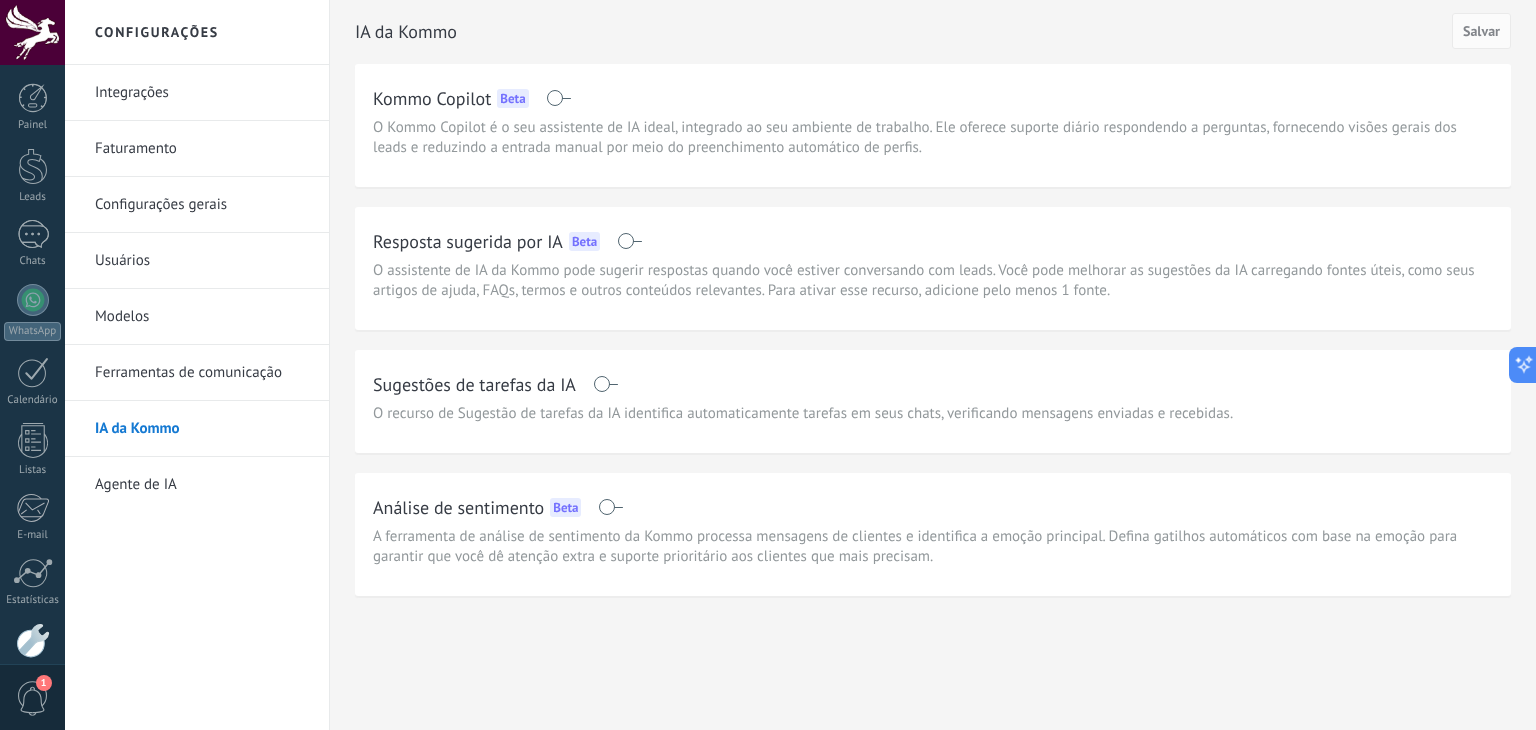 click at bounding box center (629, 241) 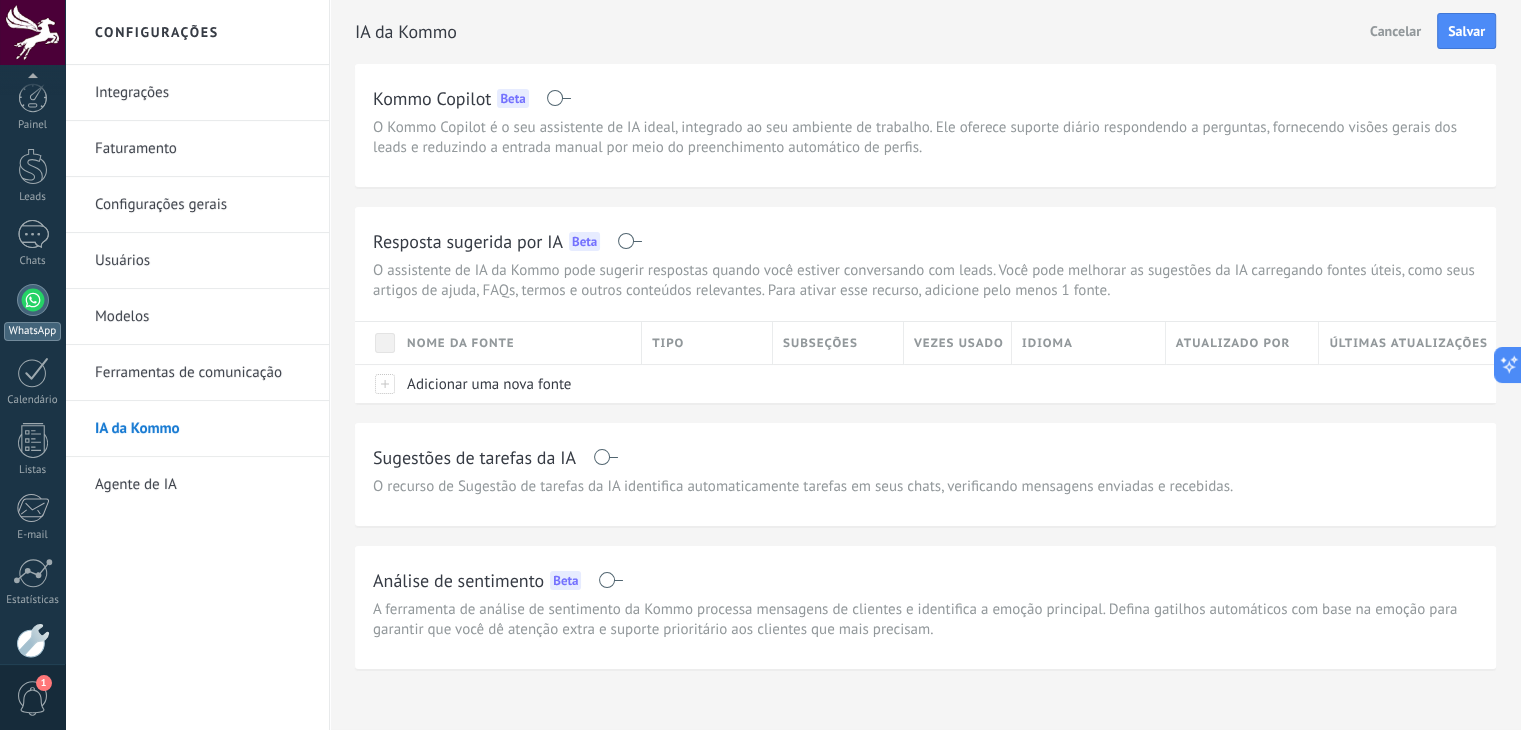 scroll, scrollTop: 101, scrollLeft: 0, axis: vertical 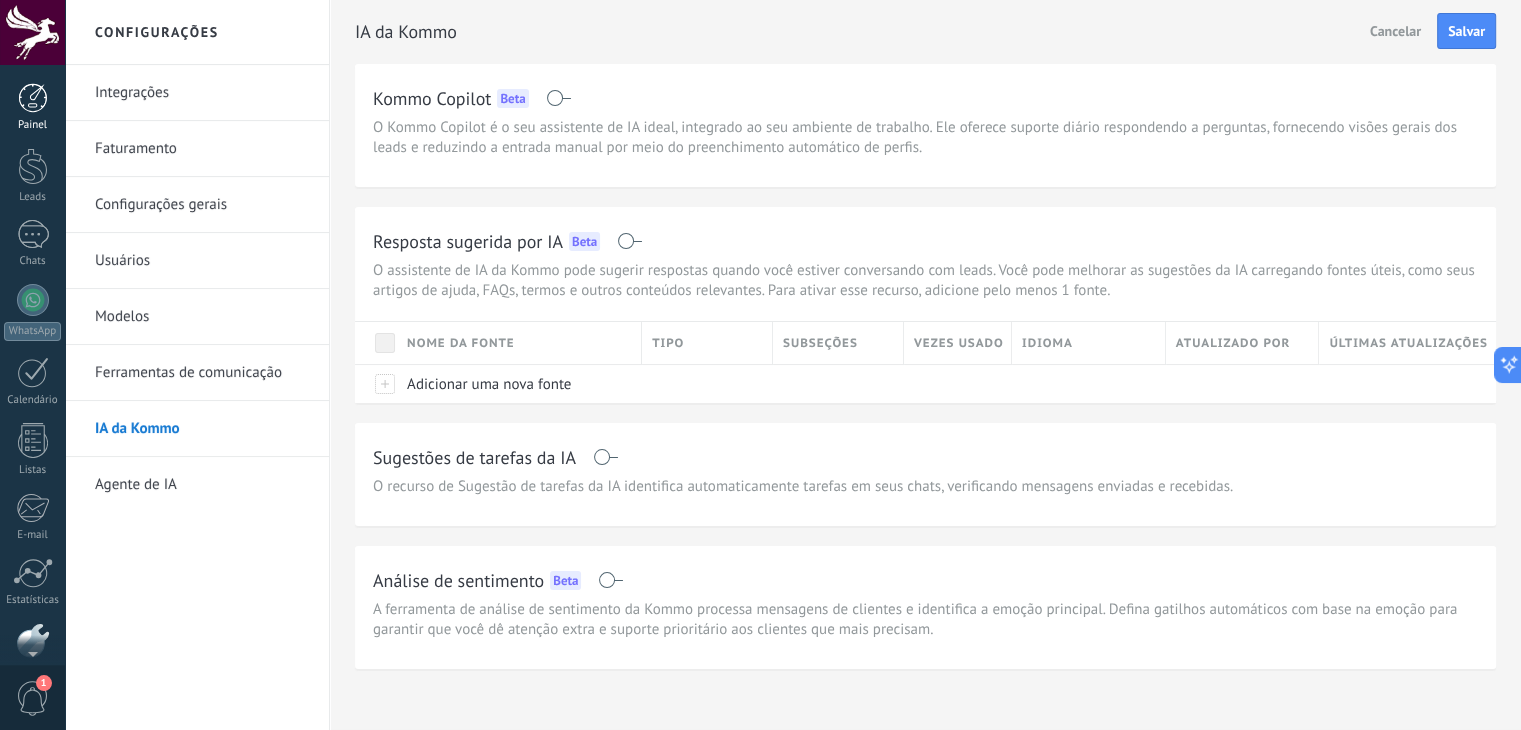 click at bounding box center [33, 98] 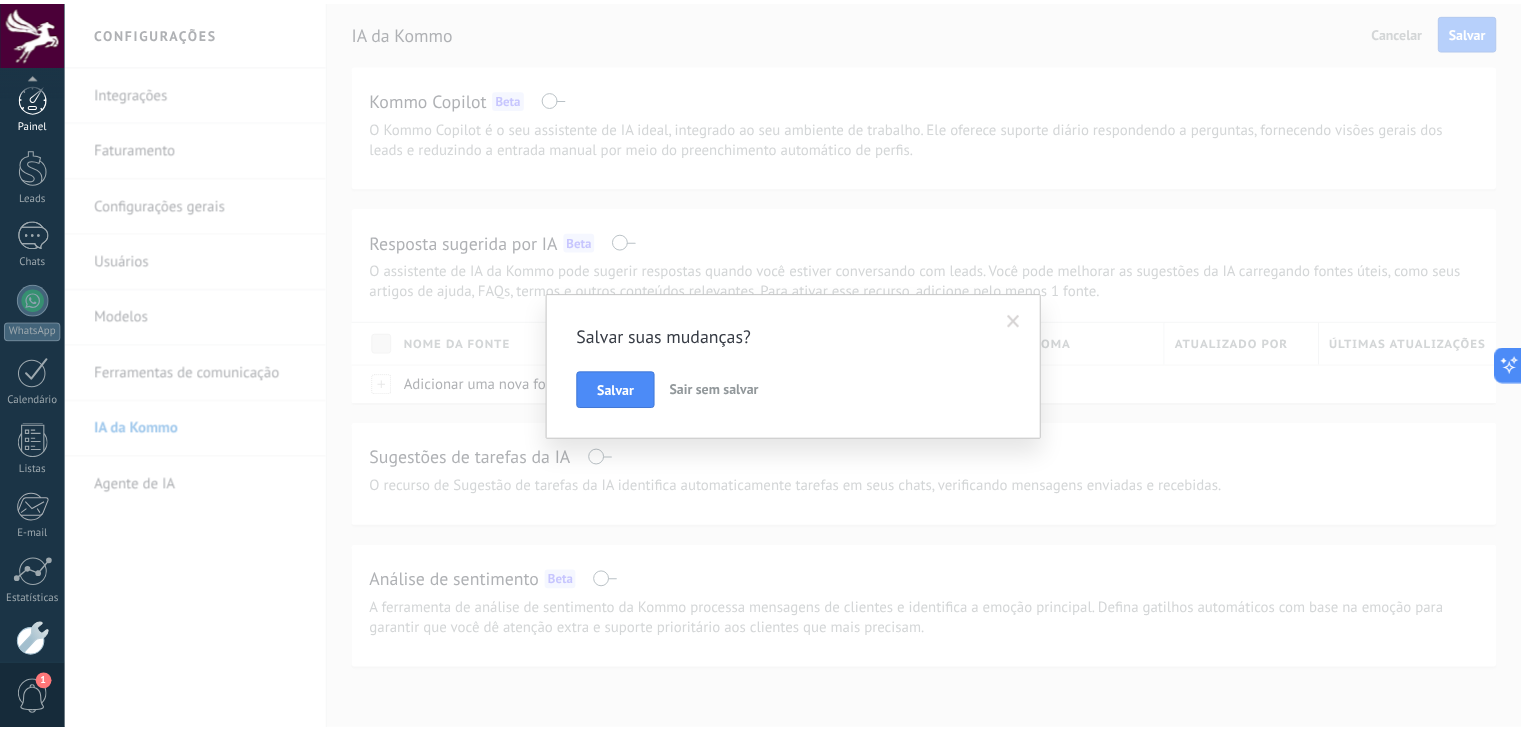 scroll, scrollTop: 101, scrollLeft: 0, axis: vertical 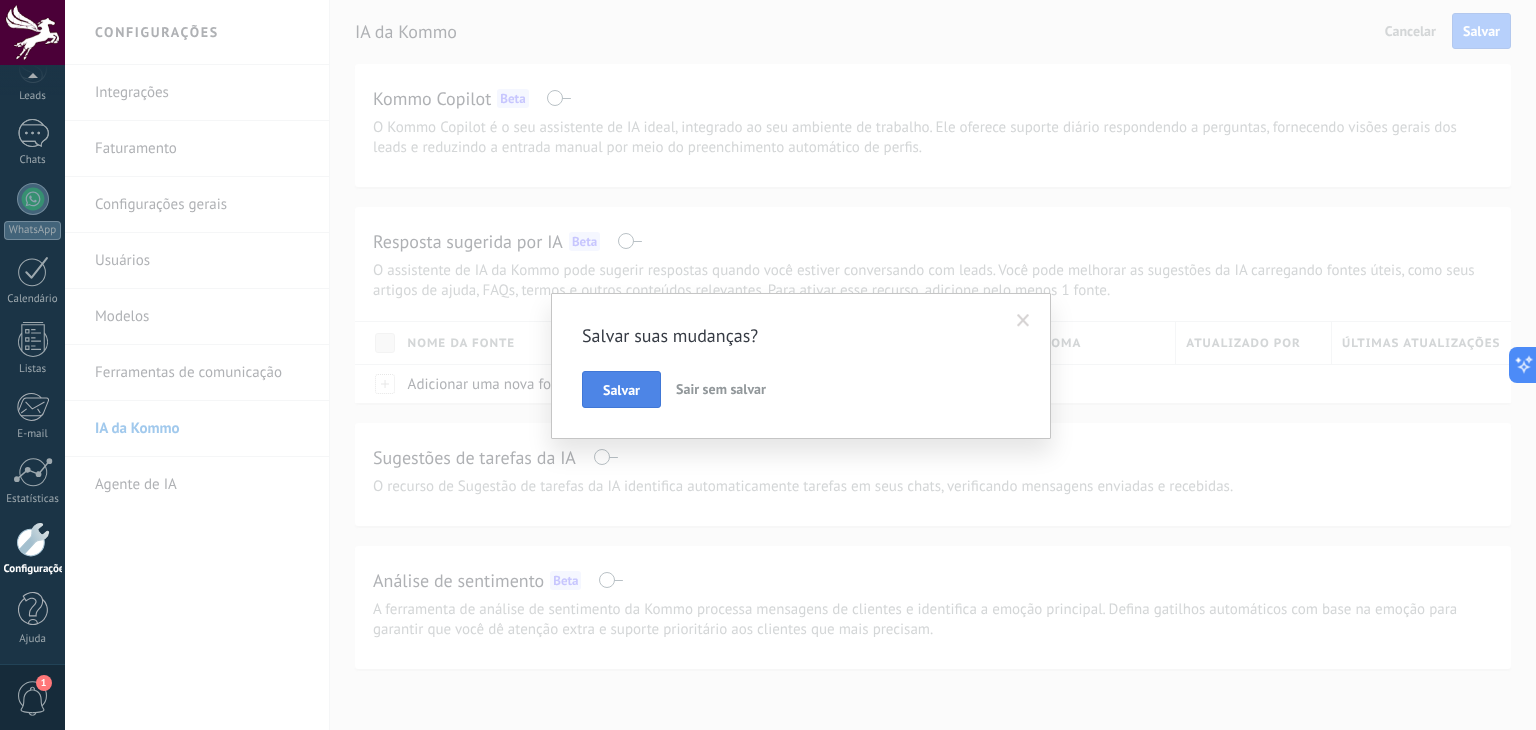 click on "Salvar" at bounding box center [621, 390] 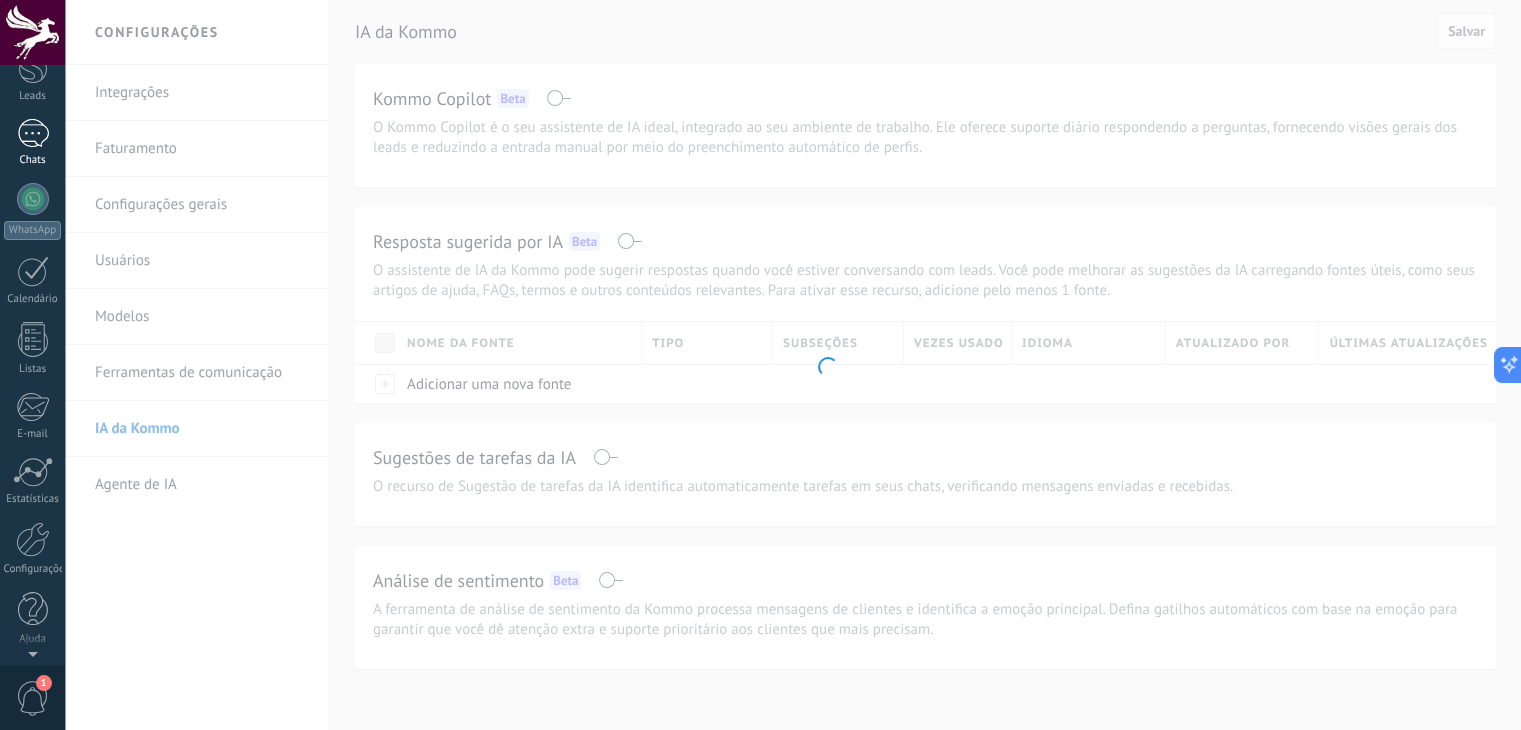 scroll, scrollTop: 0, scrollLeft: 0, axis: both 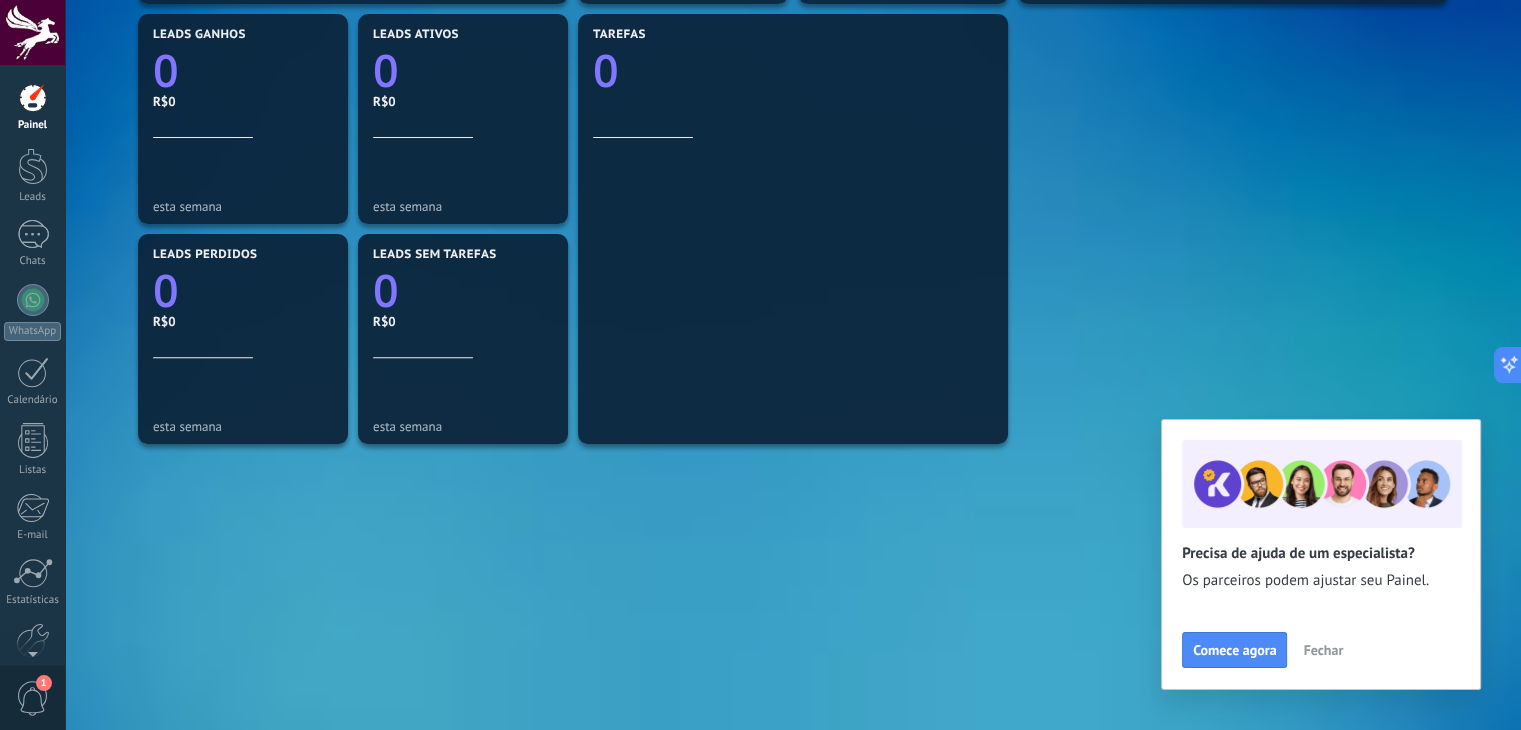 click on "Fechar" at bounding box center (1323, 650) 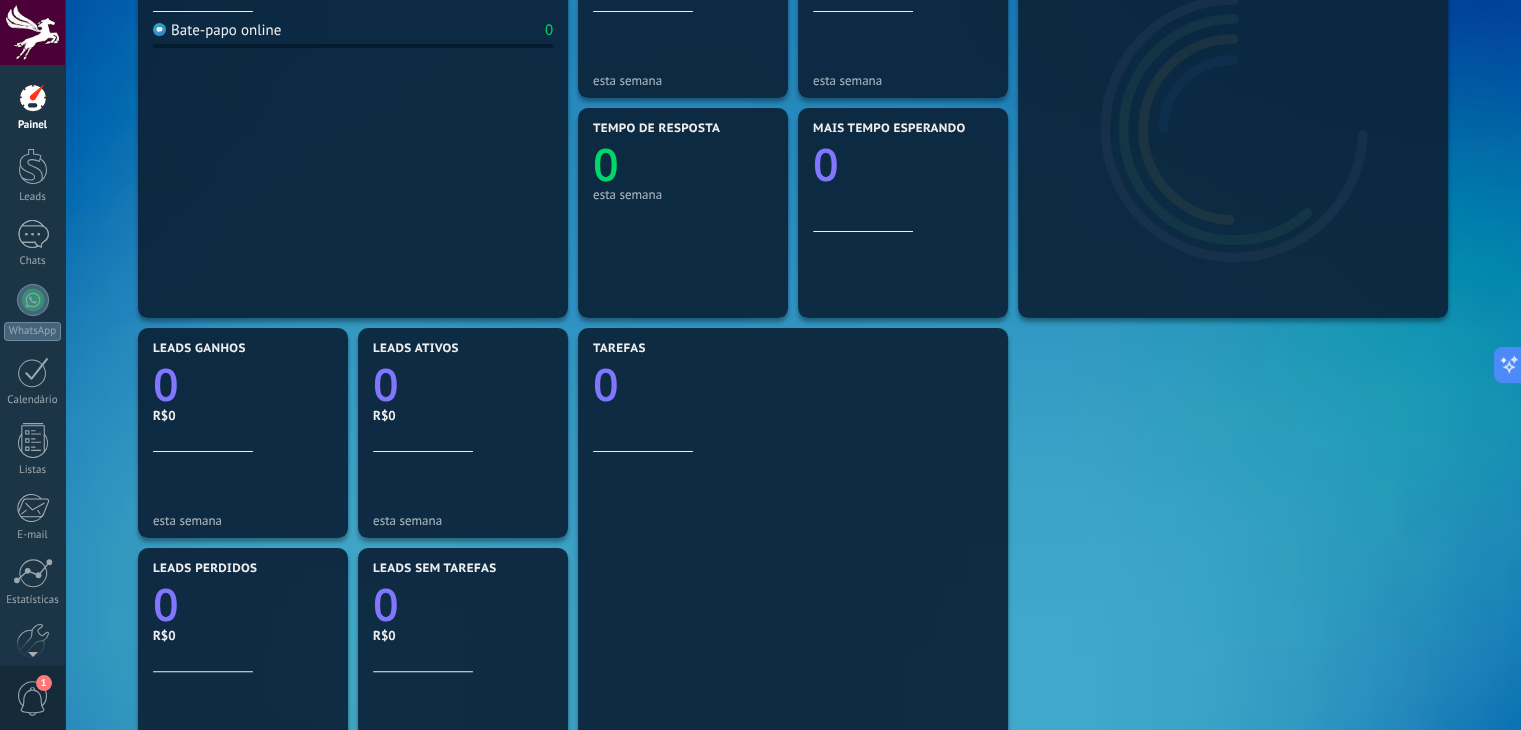 scroll, scrollTop: 0, scrollLeft: 0, axis: both 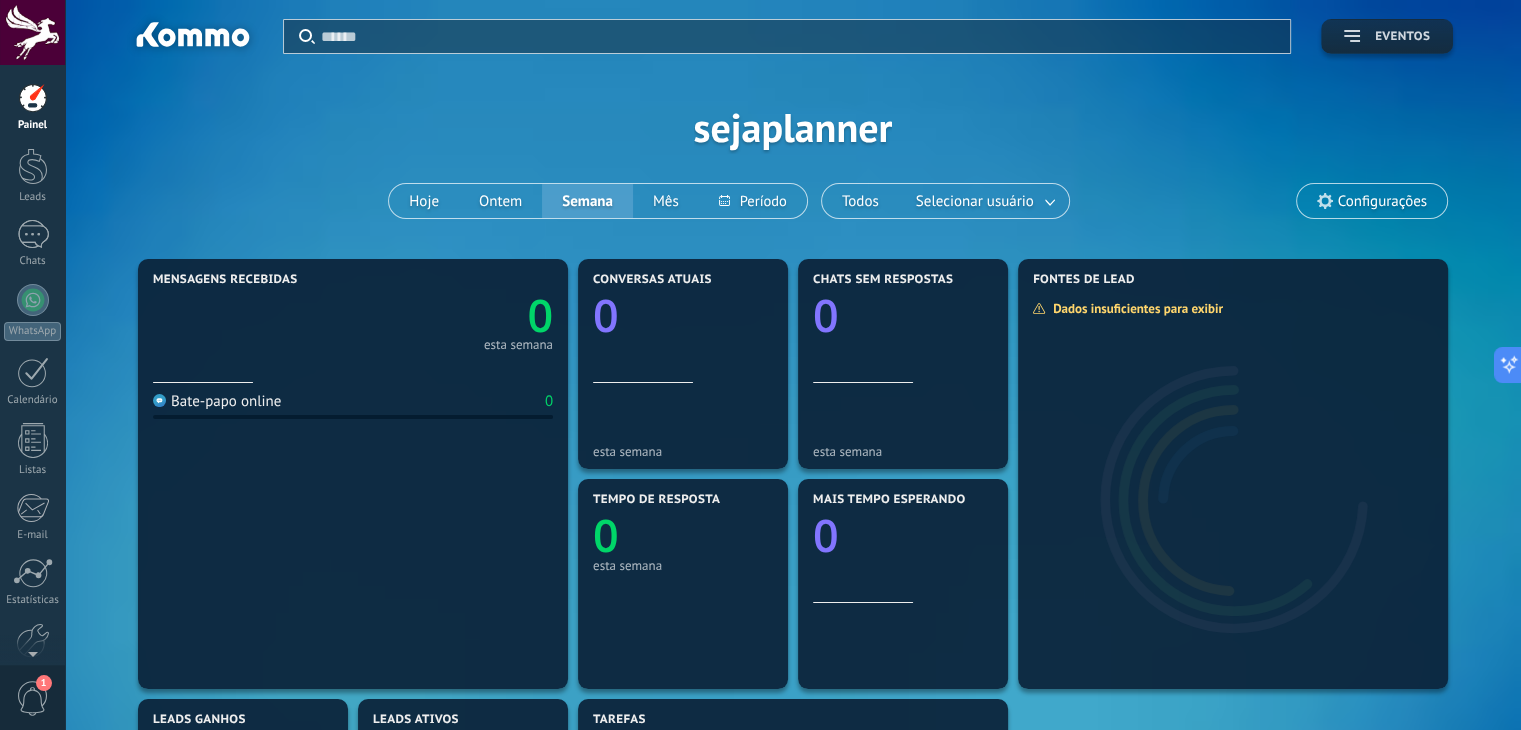 click on "Eventos" at bounding box center [1402, 37] 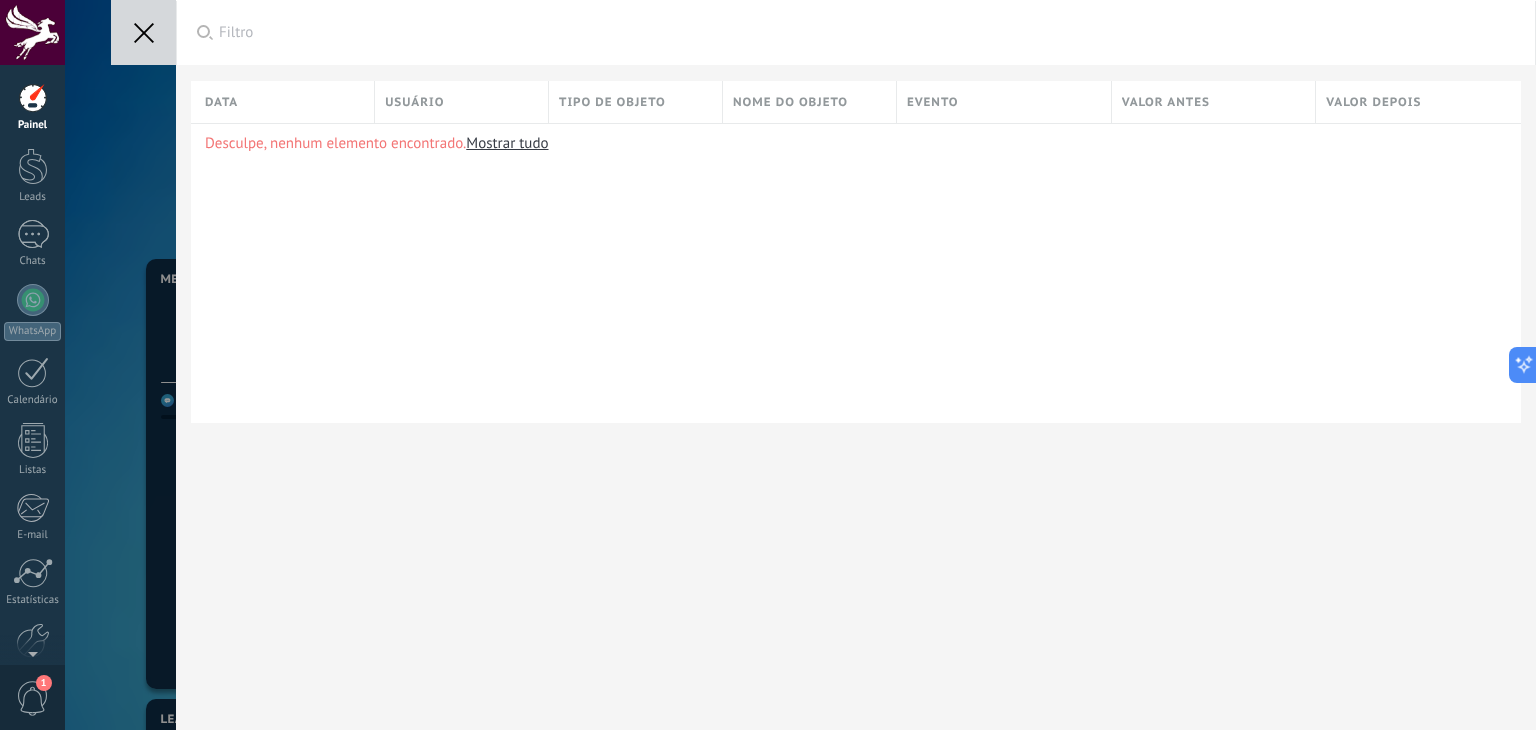 click at bounding box center [143, 32] 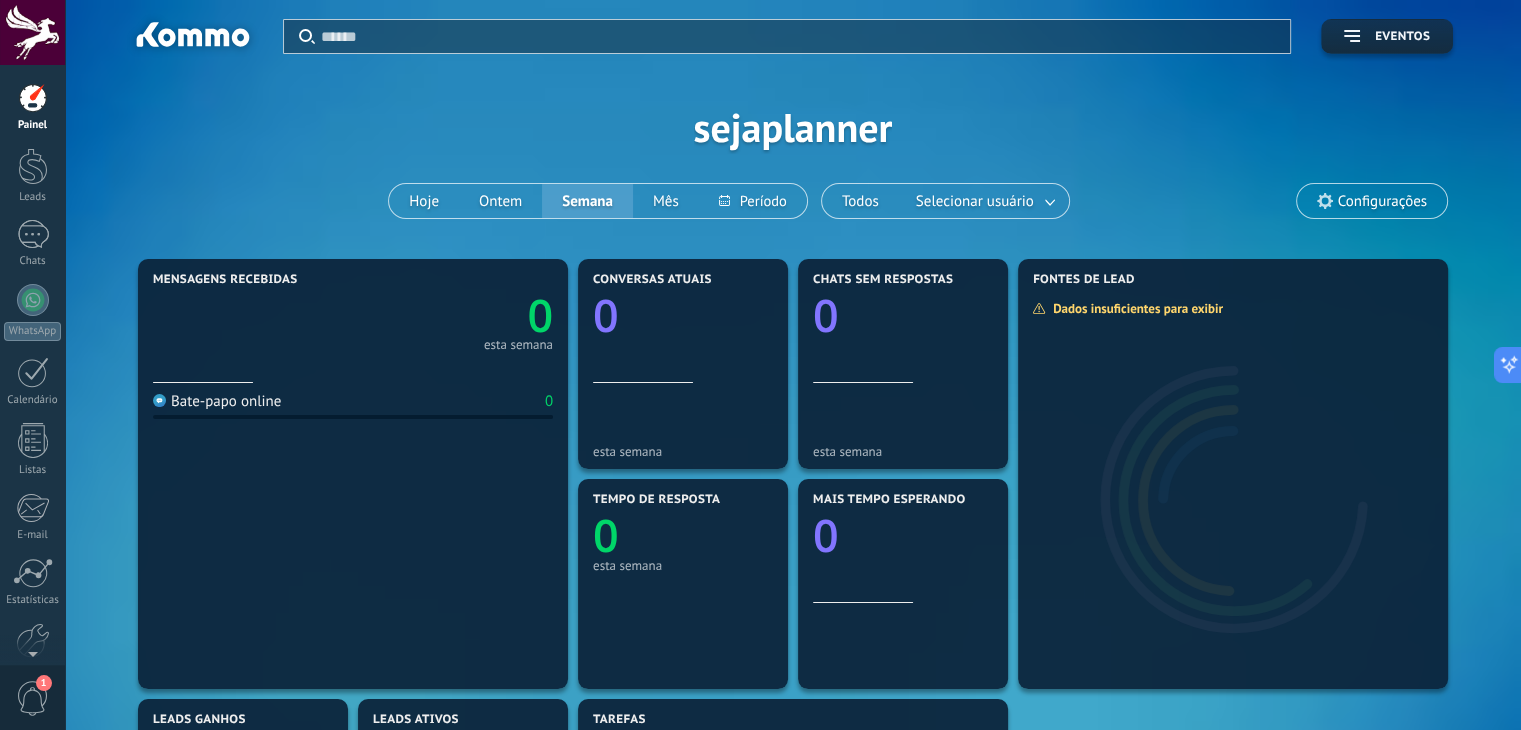 click on "Configurações" at bounding box center (1382, 201) 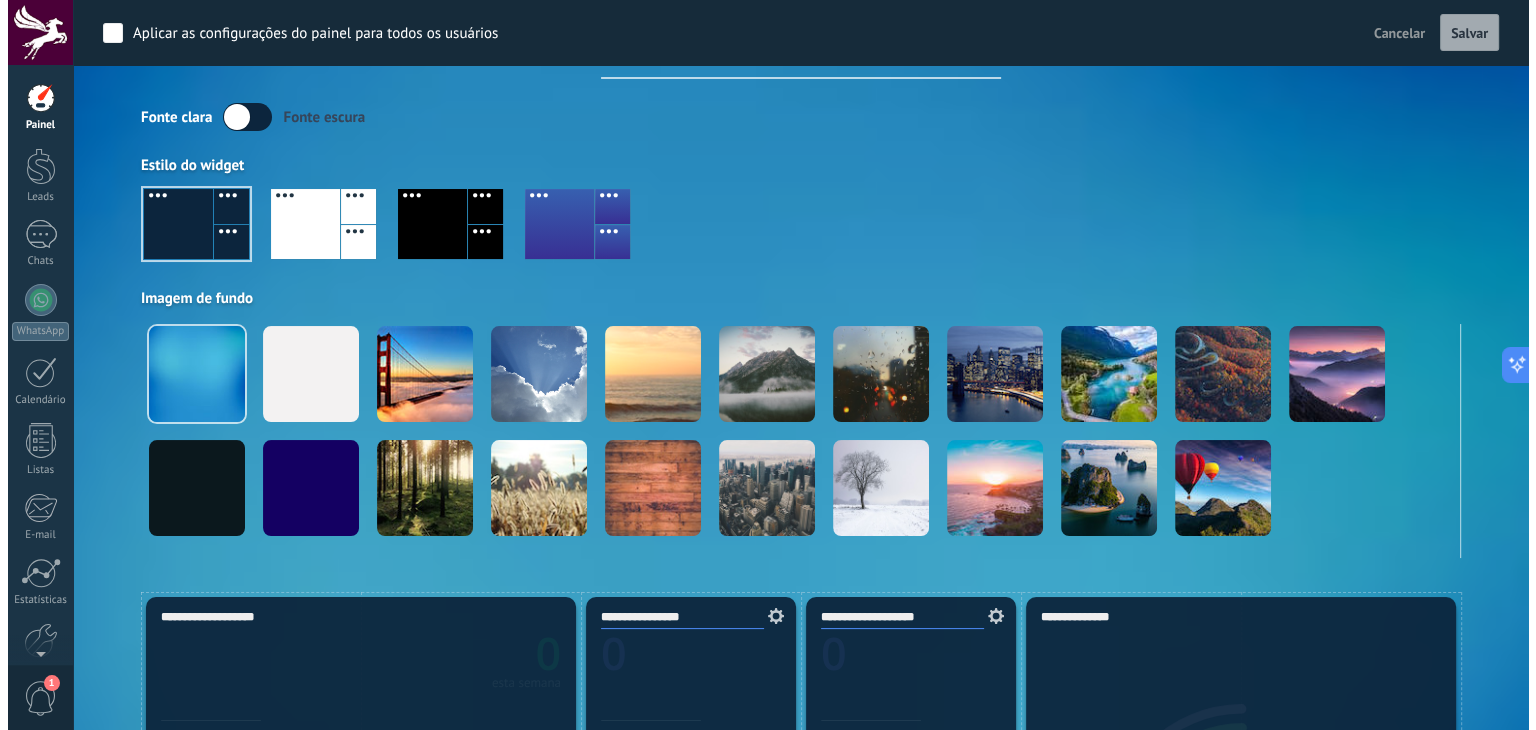 scroll, scrollTop: 0, scrollLeft: 0, axis: both 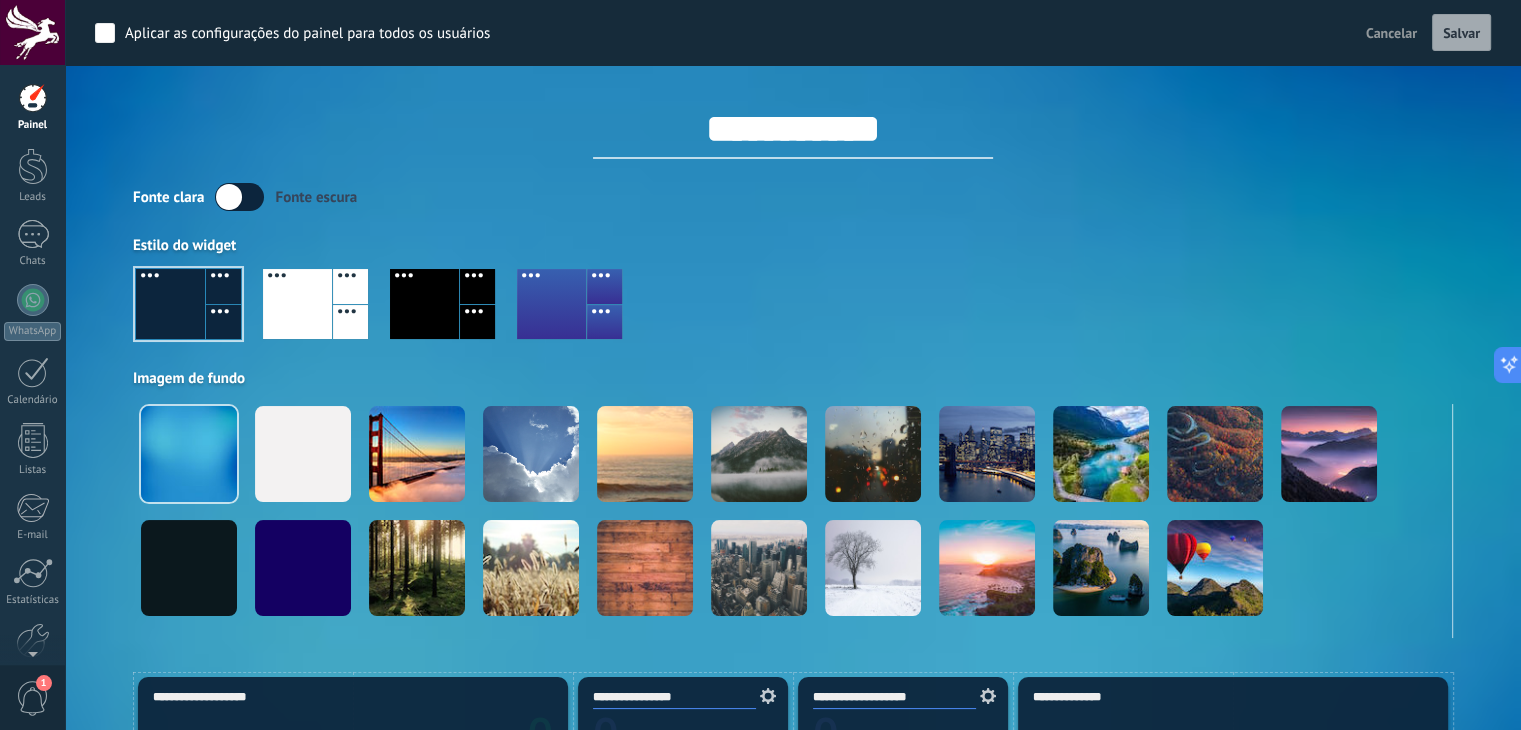 click at bounding box center [32, 32] 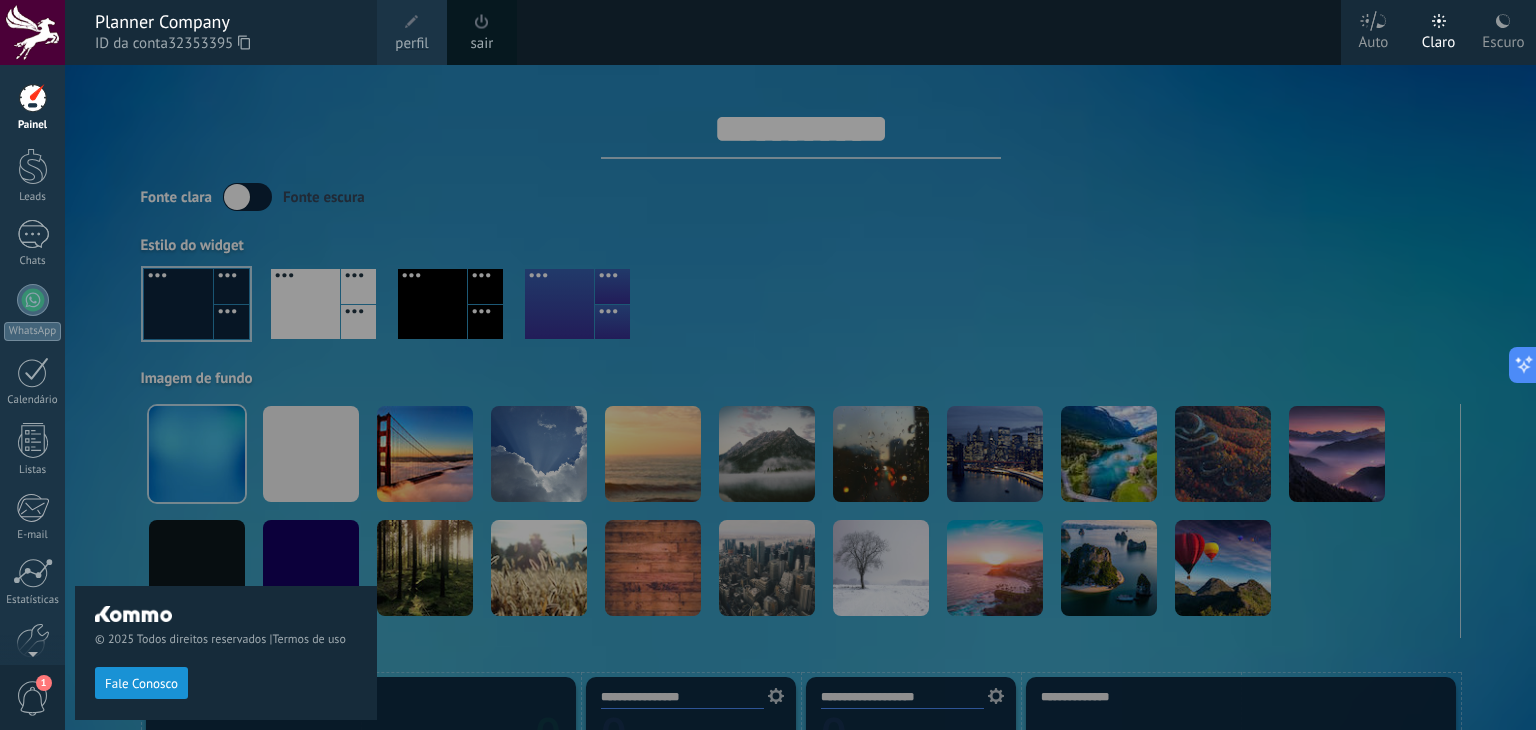click at bounding box center (33, 98) 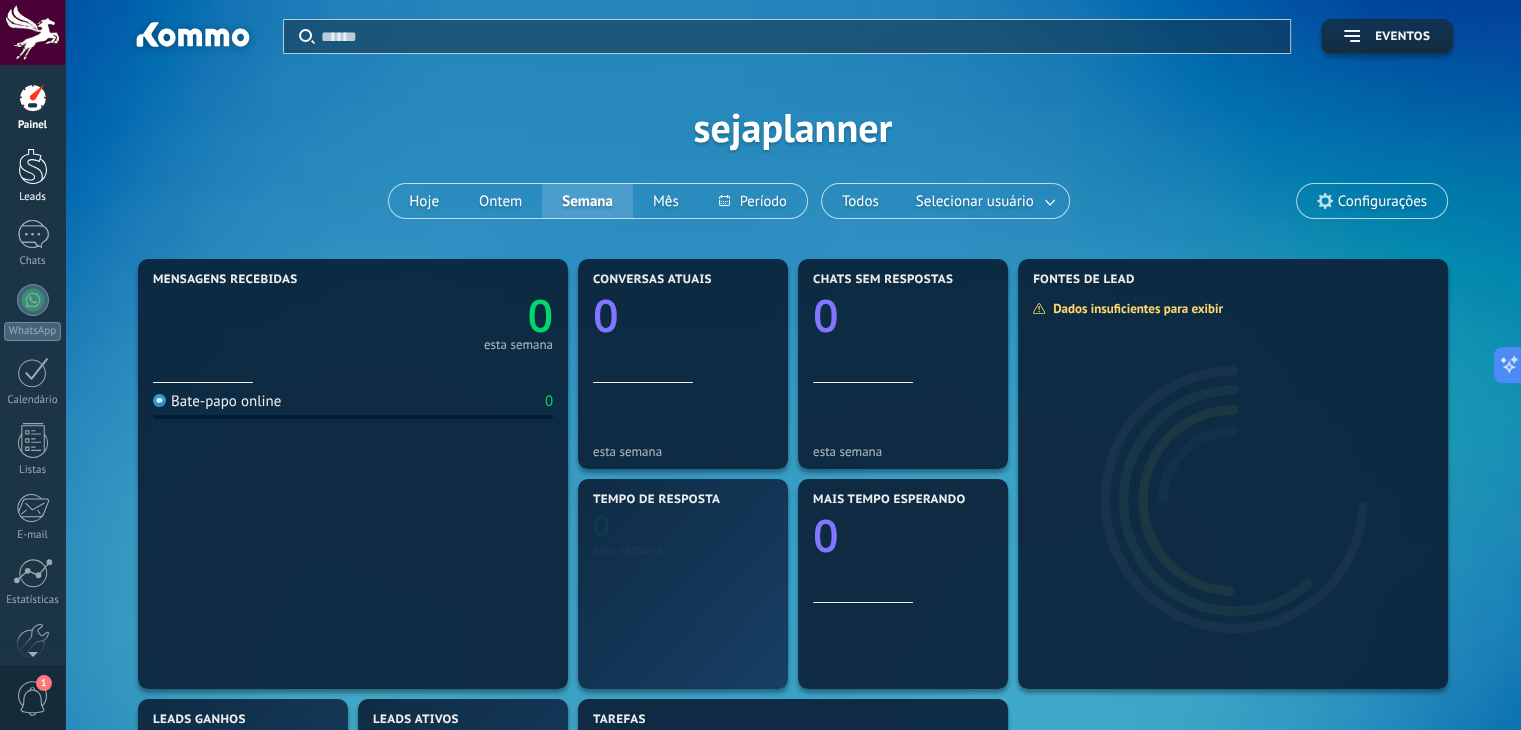 click at bounding box center (33, 166) 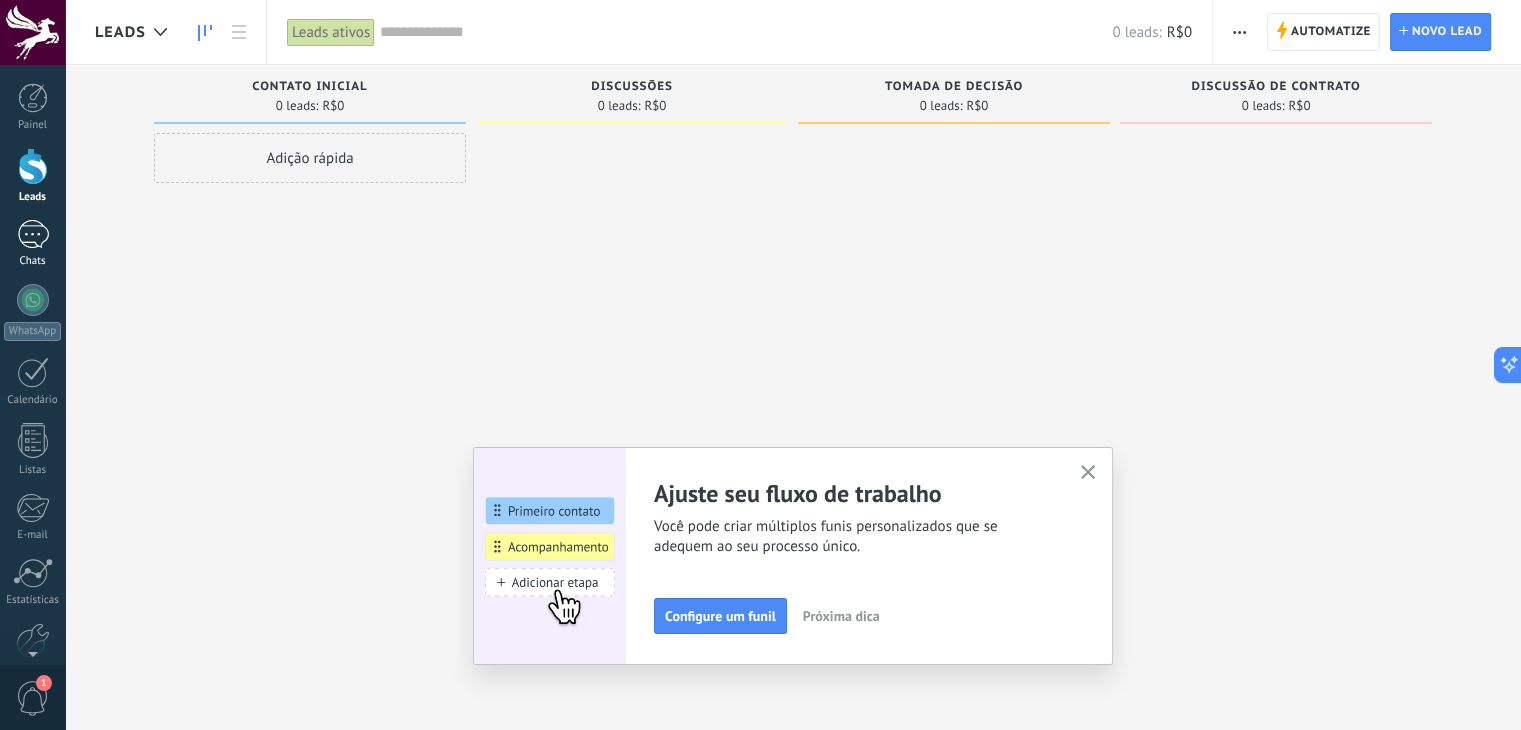 click at bounding box center [33, 234] 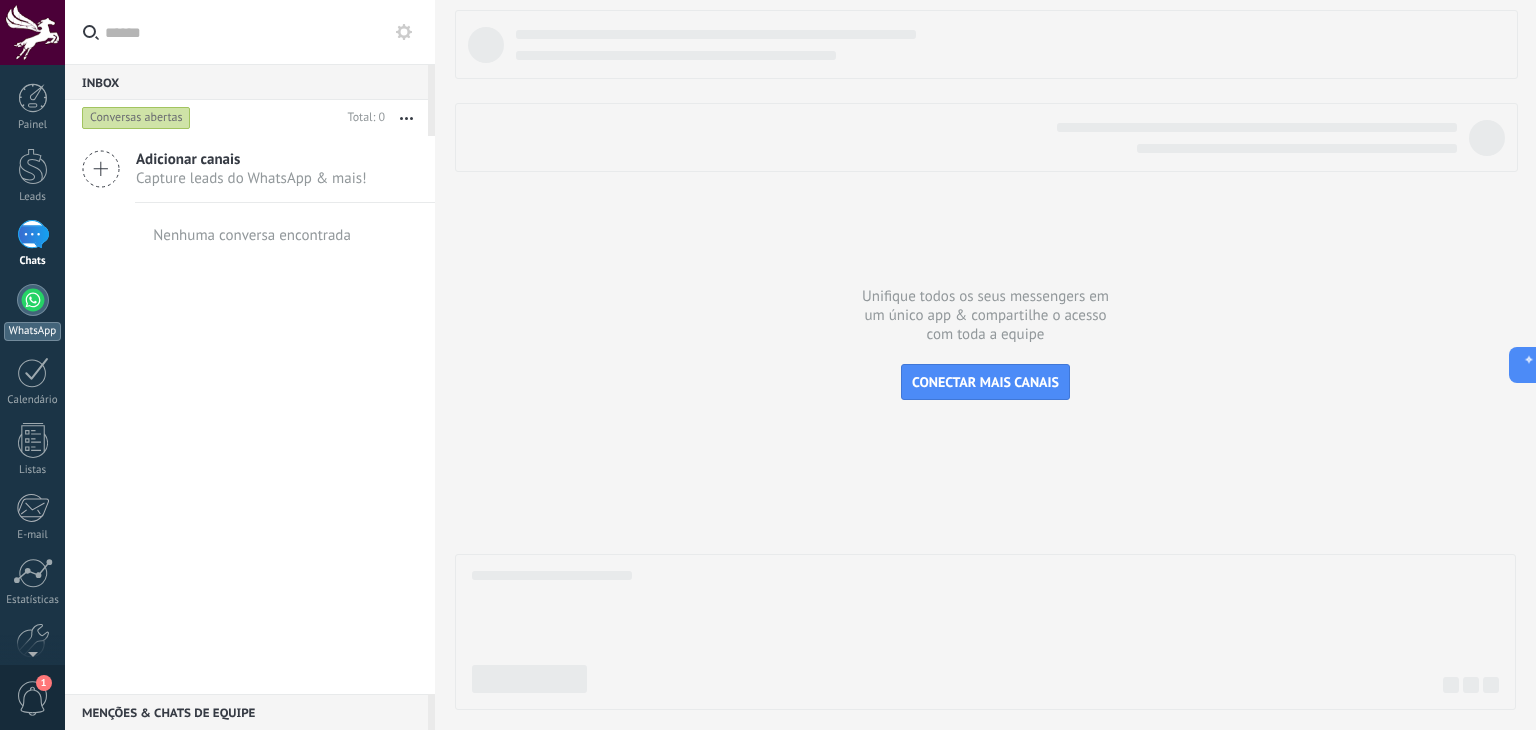 click at bounding box center [33, 300] 